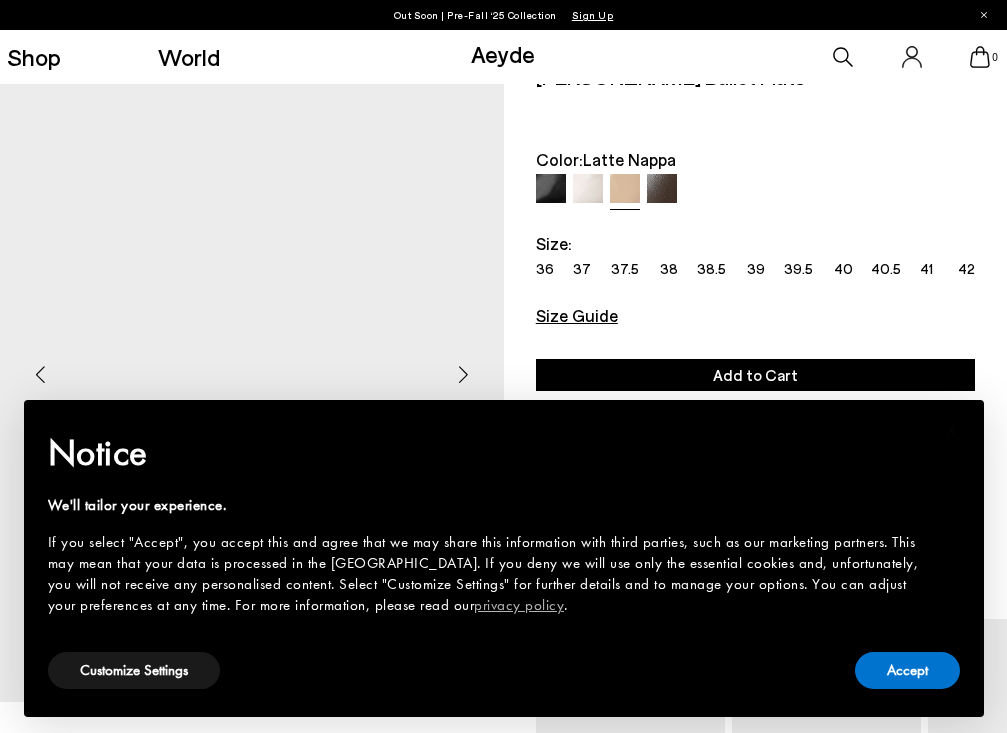scroll, scrollTop: 0, scrollLeft: 0, axis: both 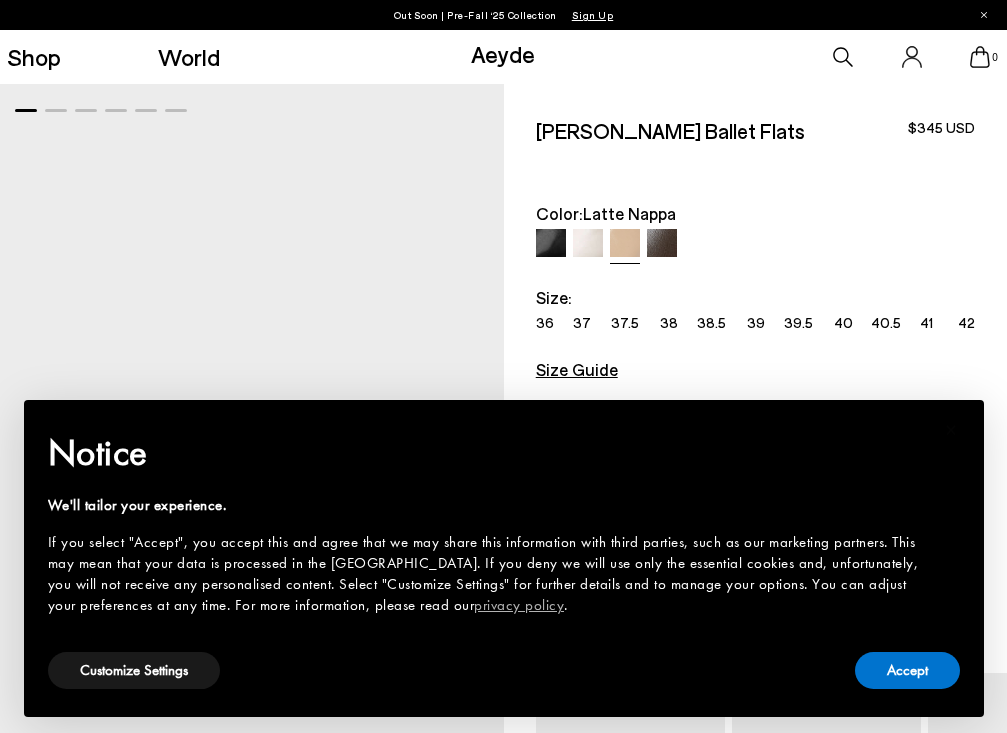 click on "Size Guide" at bounding box center (755, 373) 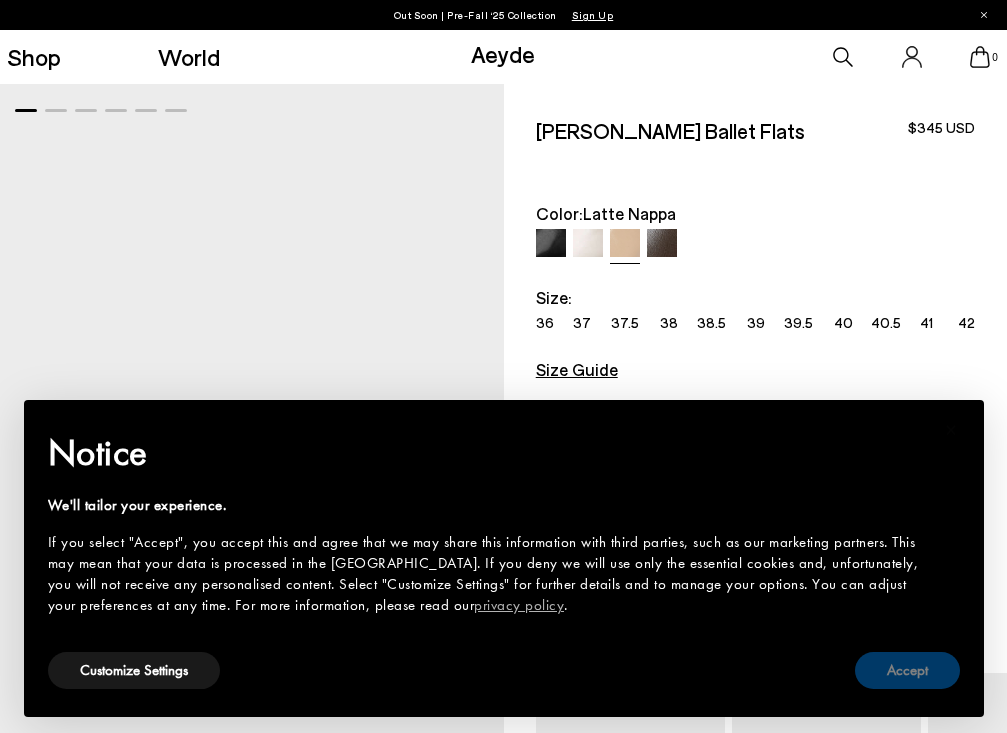 click on "Accept" at bounding box center [907, 670] 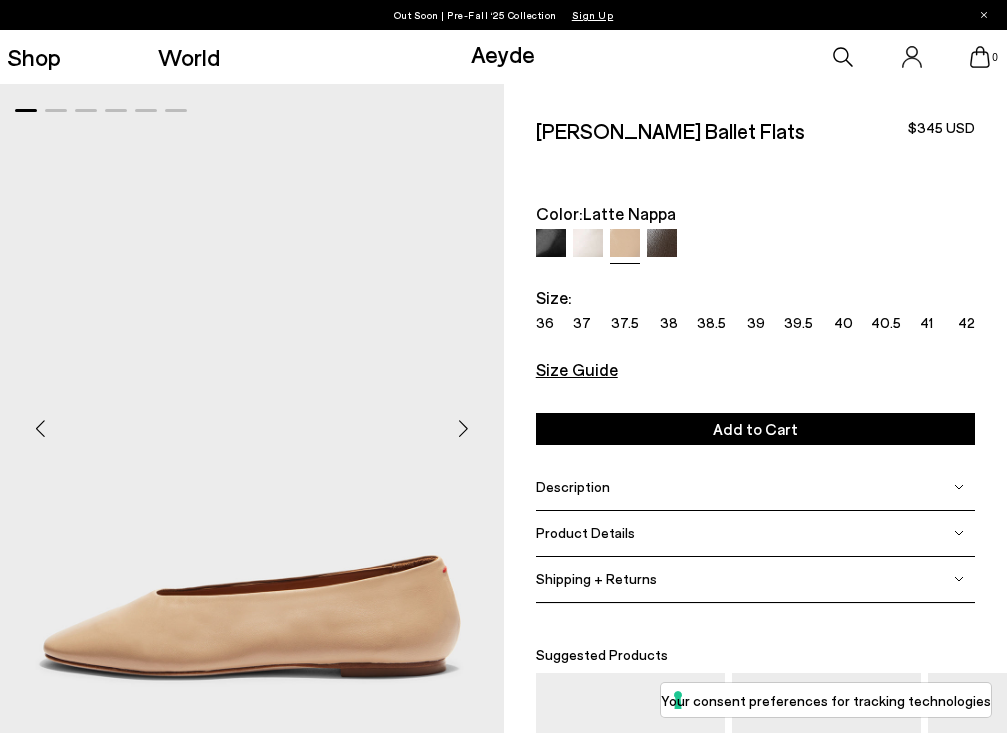 click at bounding box center [755, 245] 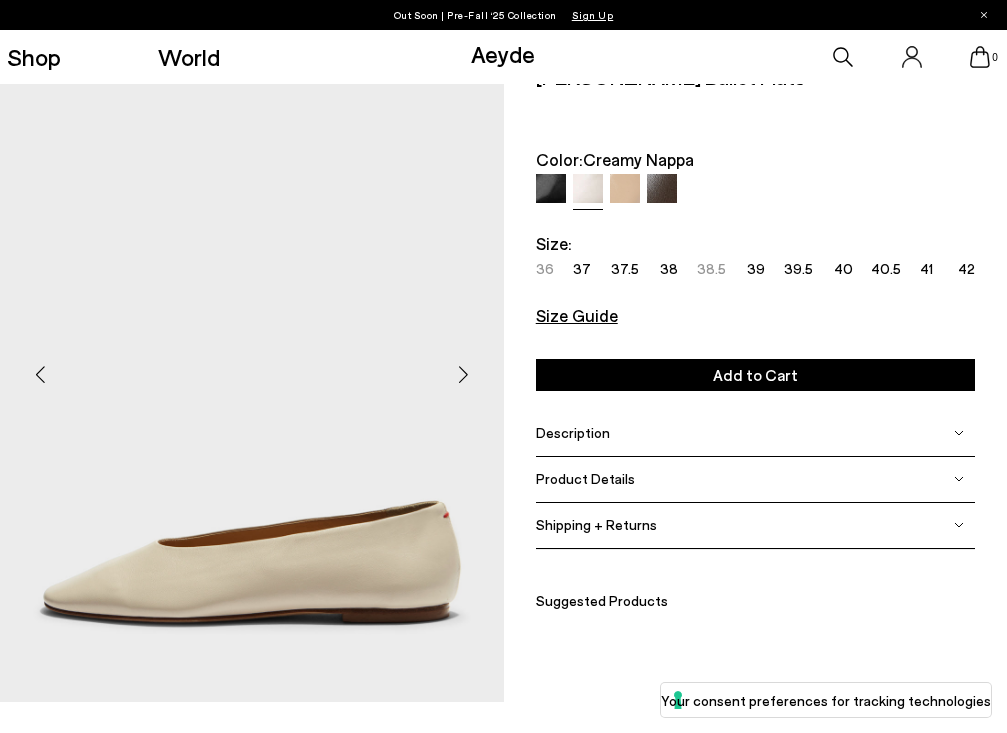 scroll, scrollTop: 0, scrollLeft: 0, axis: both 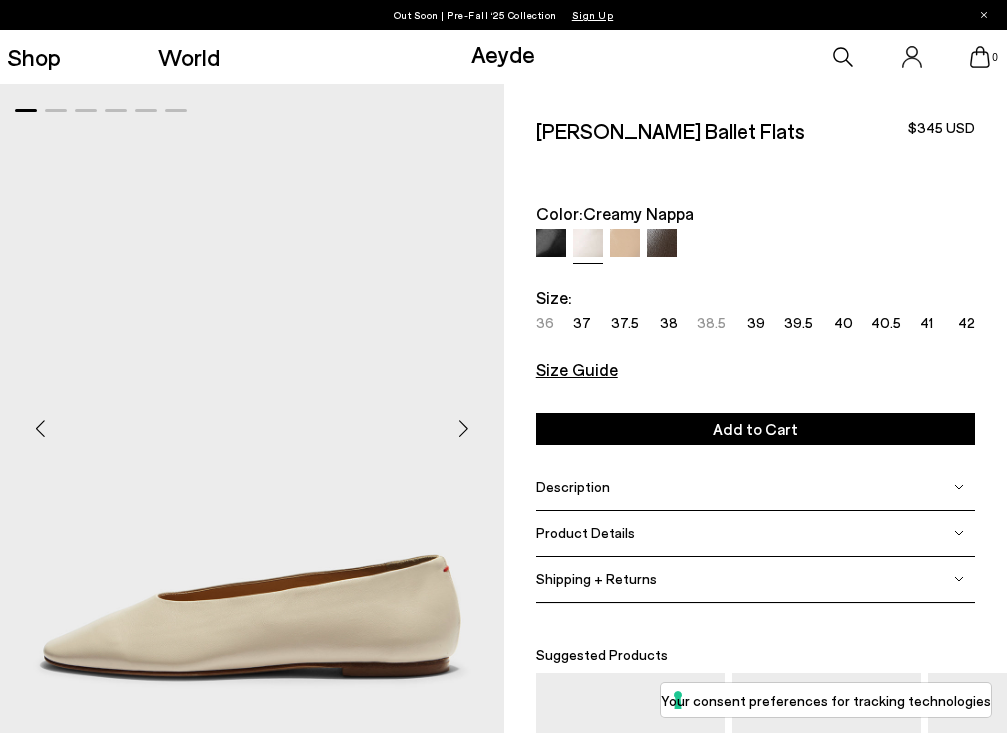 click at bounding box center [464, 428] 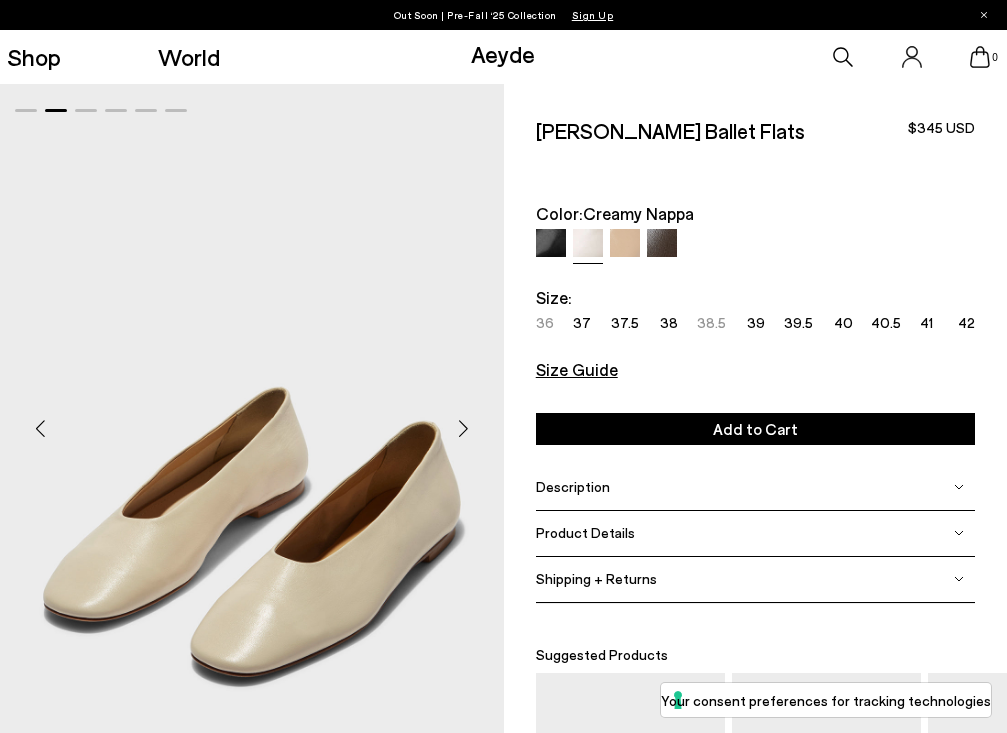 click at bounding box center [464, 428] 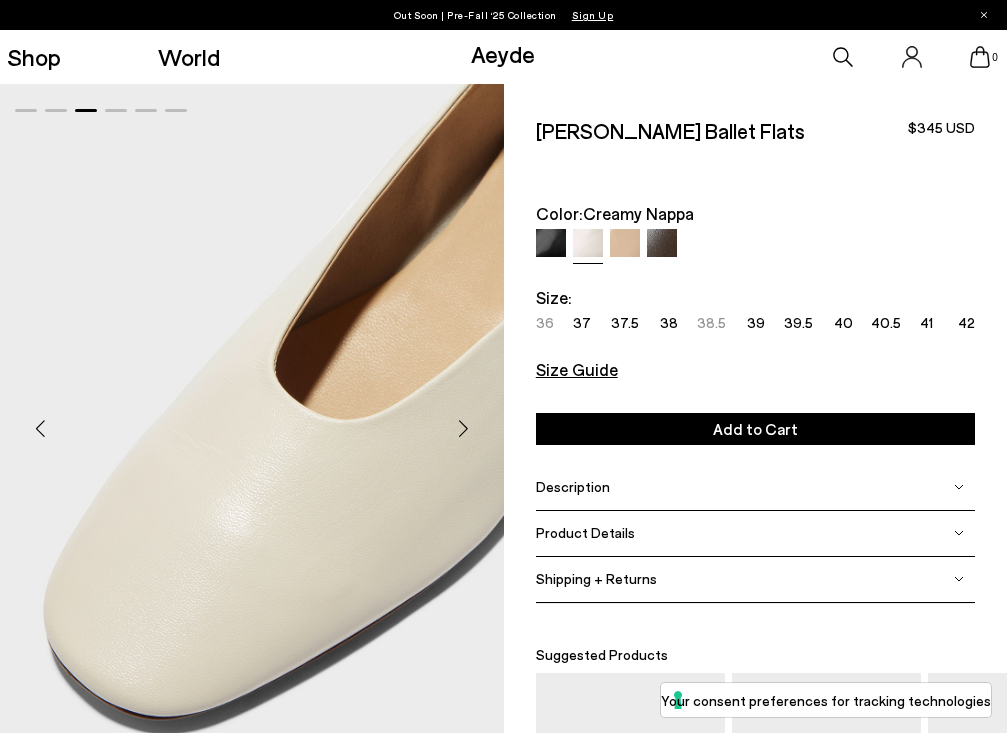 click at bounding box center [464, 428] 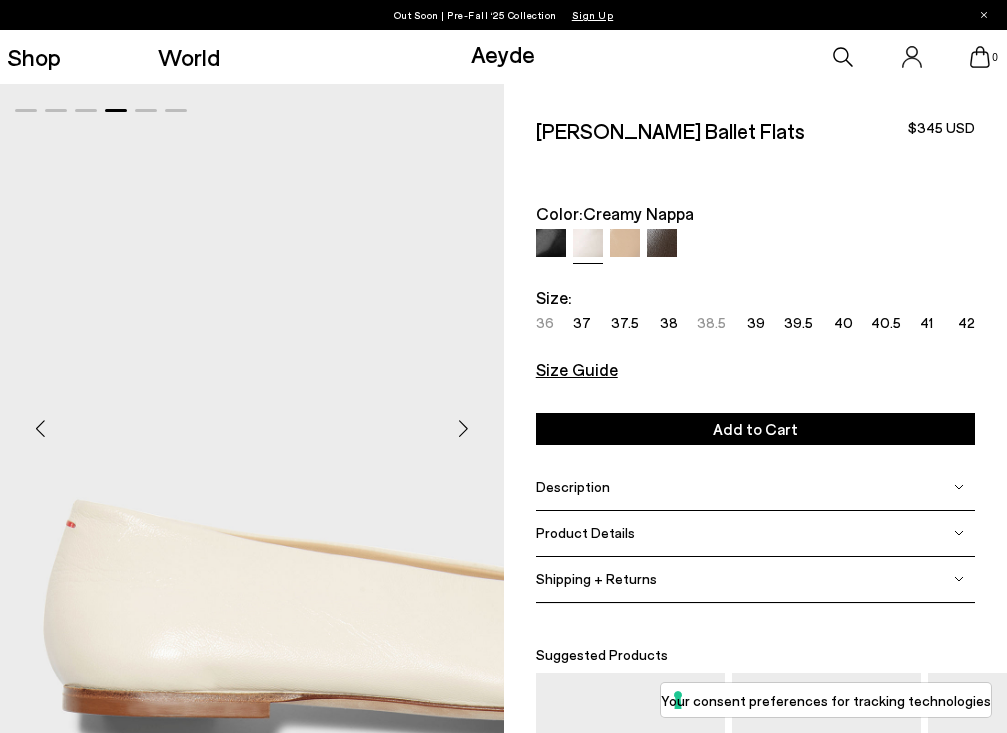 click at bounding box center [464, 428] 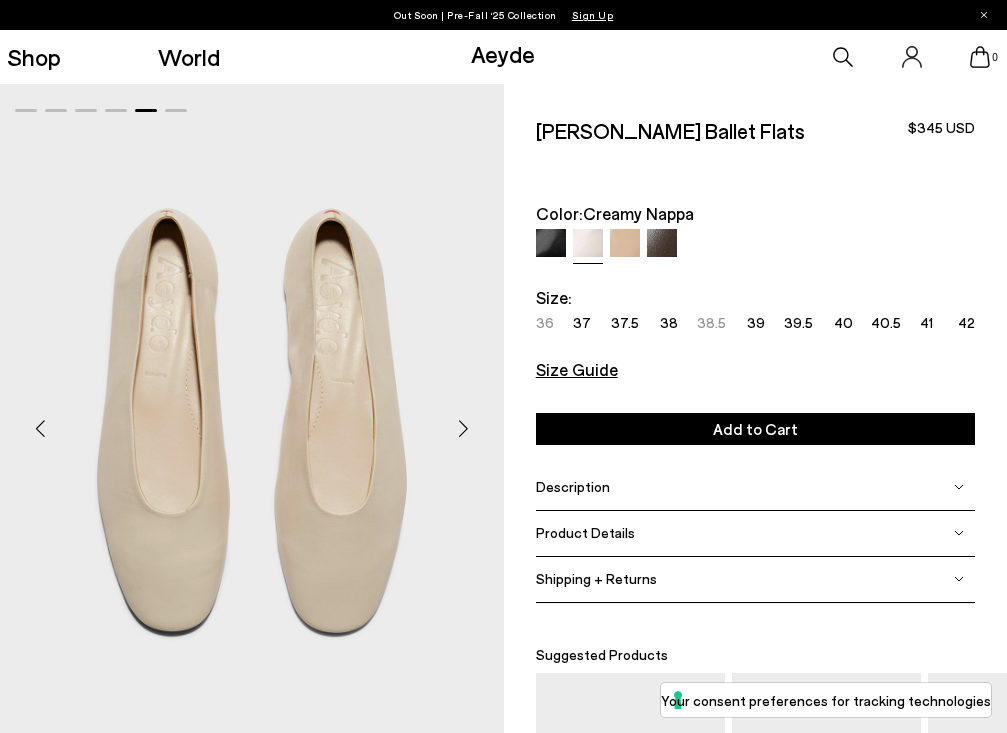 click at bounding box center [662, 244] 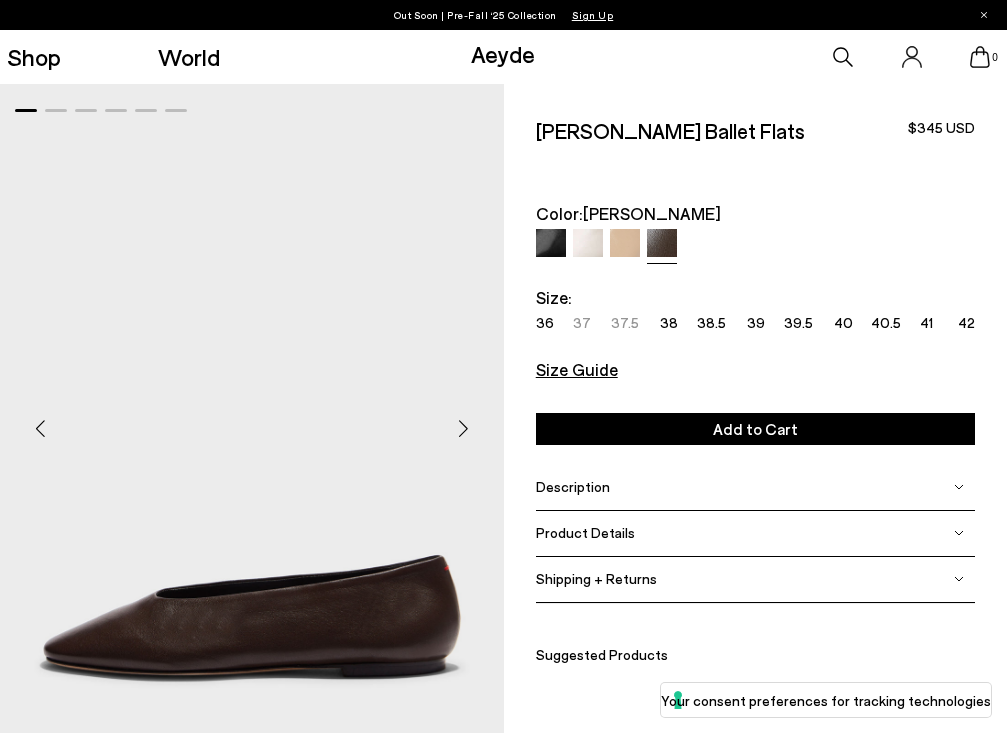 scroll, scrollTop: 0, scrollLeft: 0, axis: both 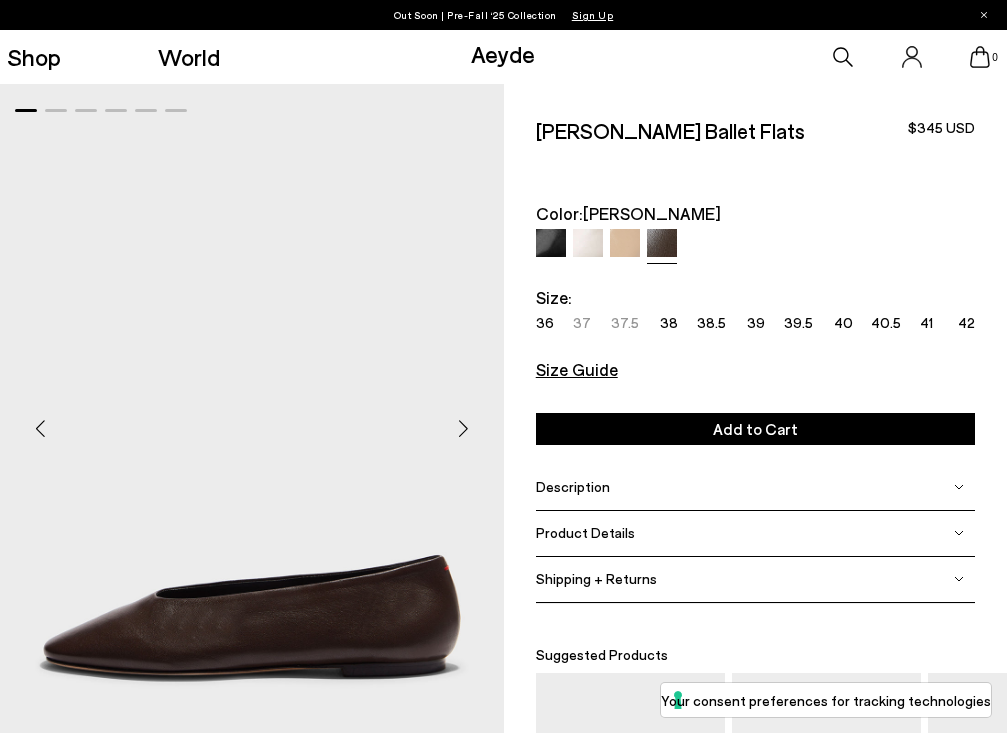 click at bounding box center (464, 428) 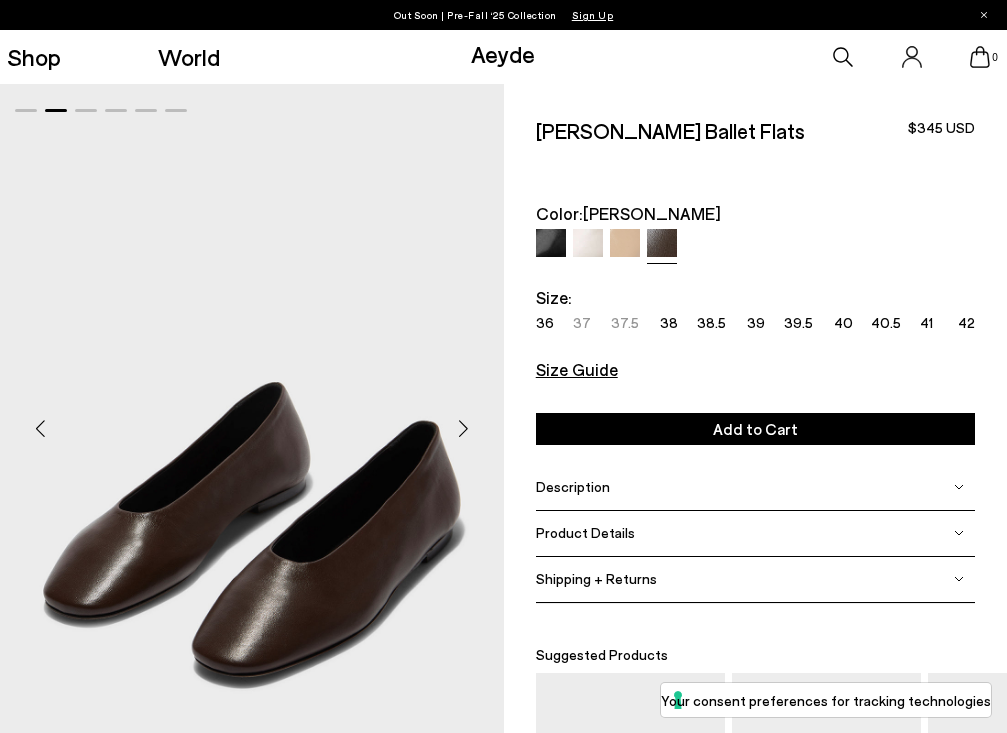 click at bounding box center [464, 428] 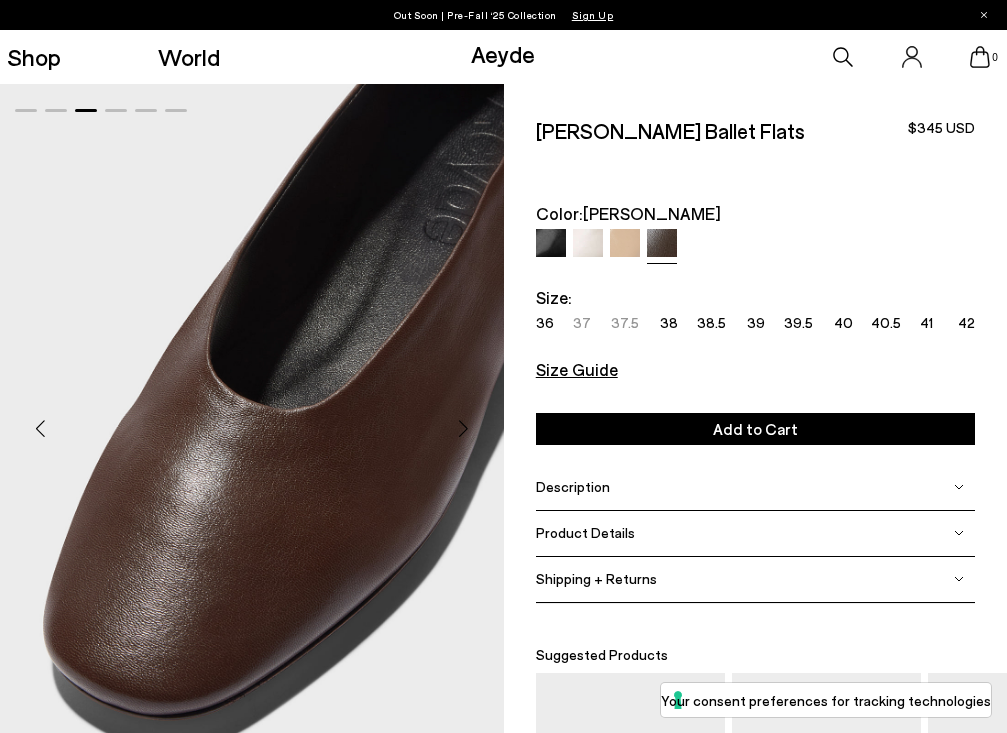 click at bounding box center (464, 428) 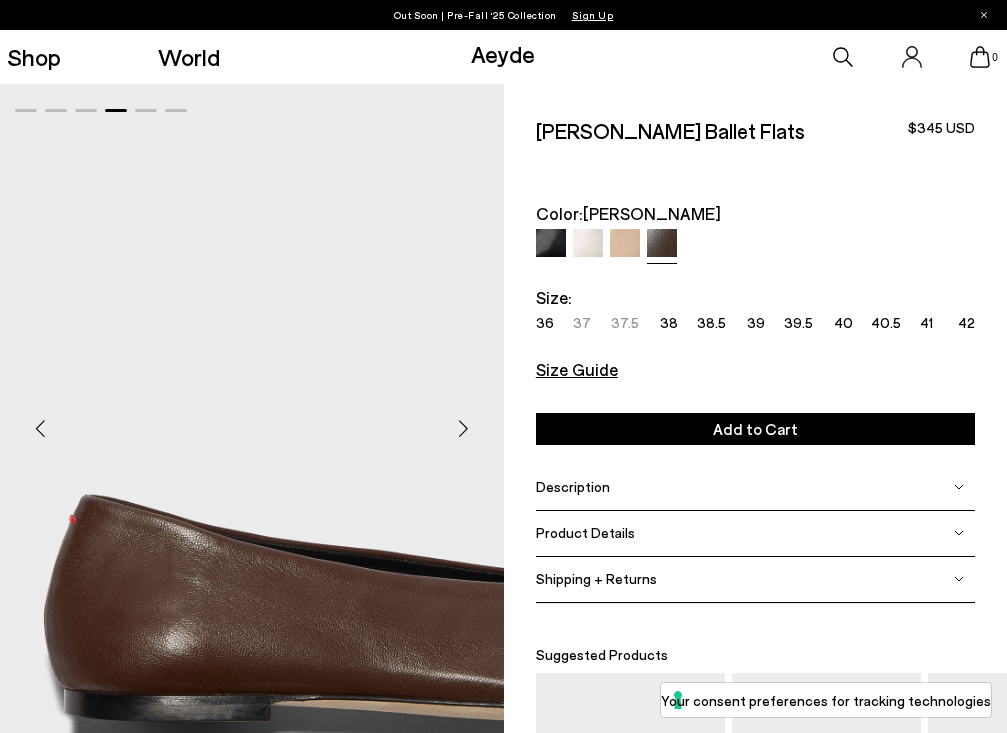 click at bounding box center (464, 428) 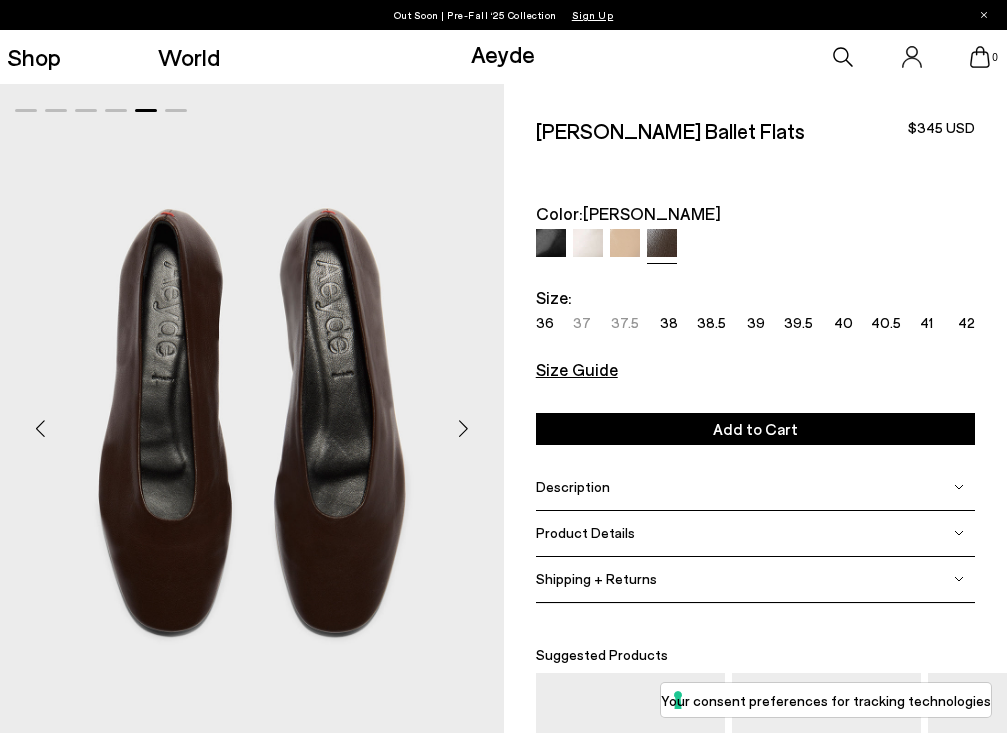 click at bounding box center [464, 428] 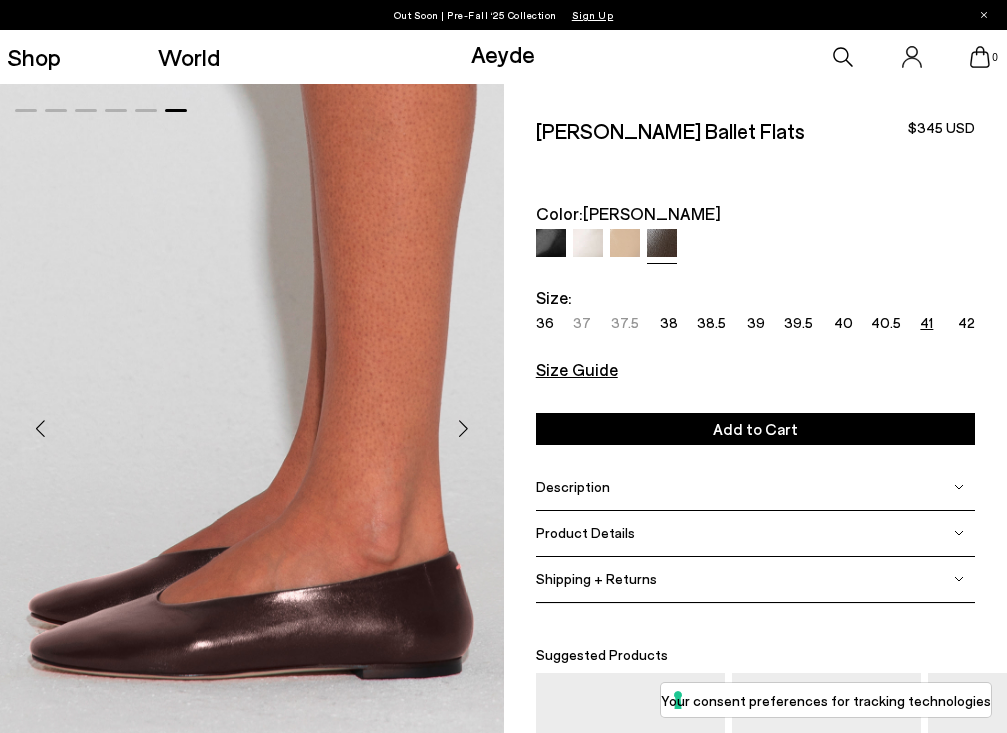 click on "41" at bounding box center [926, 323] 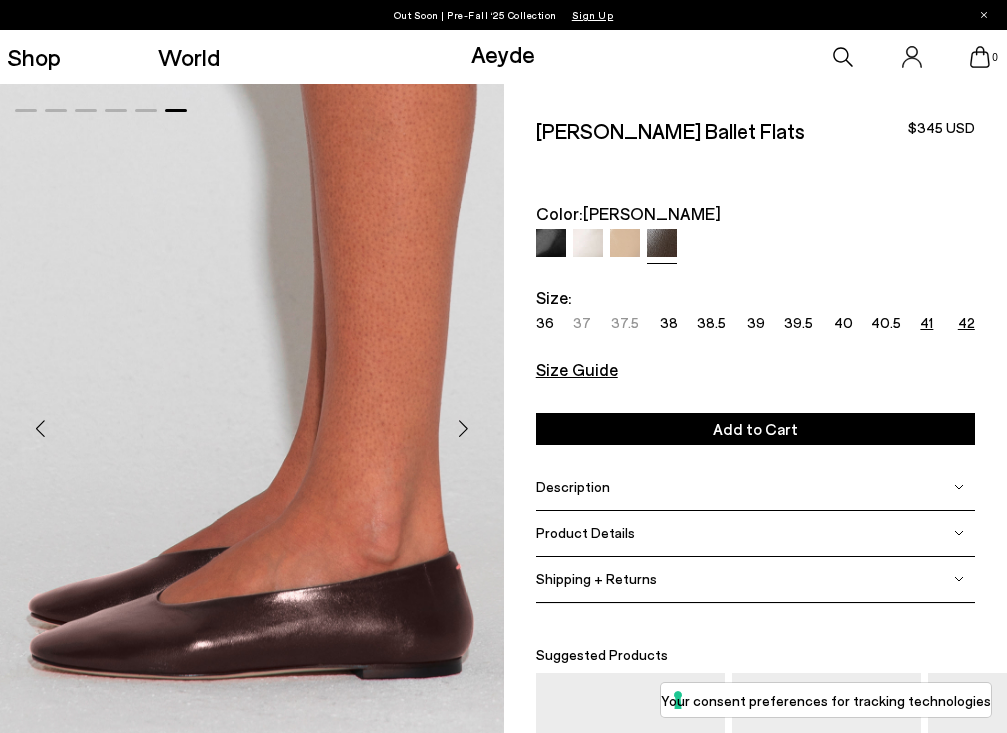 click on "42" at bounding box center [966, 323] 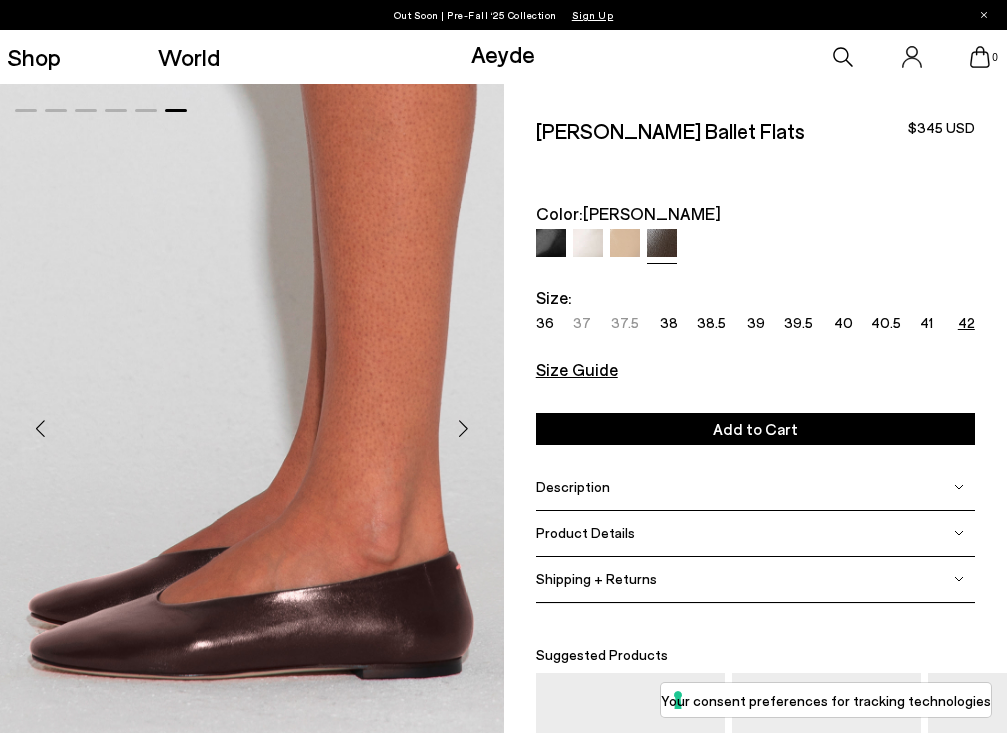 click on "Size Guide" at bounding box center [577, 369] 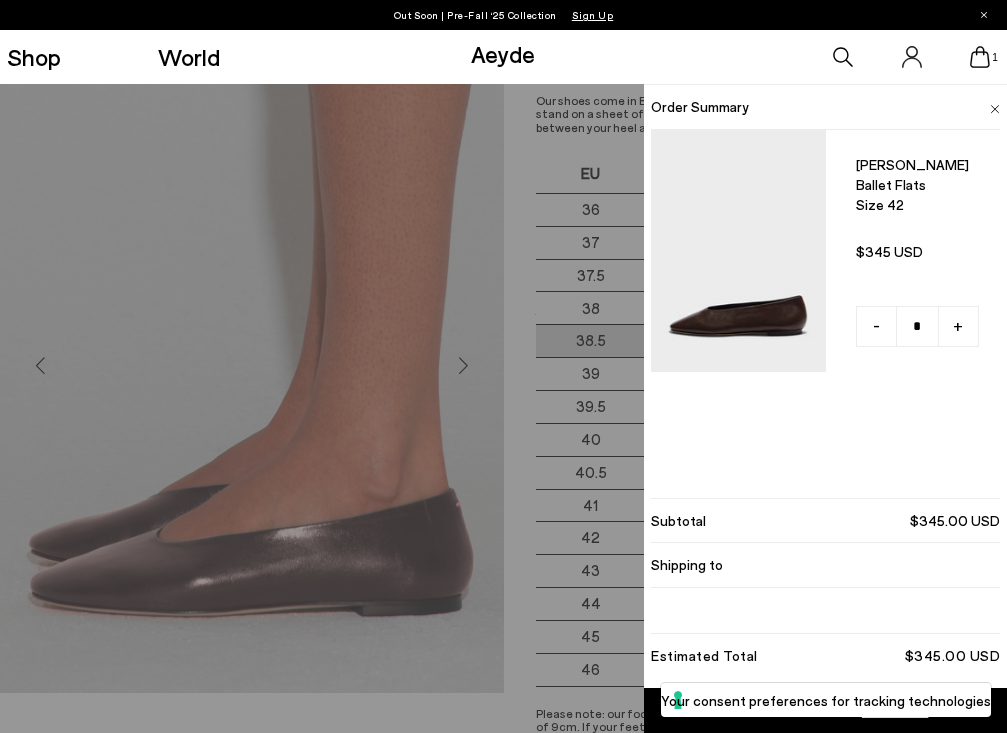 scroll, scrollTop: 76, scrollLeft: 0, axis: vertical 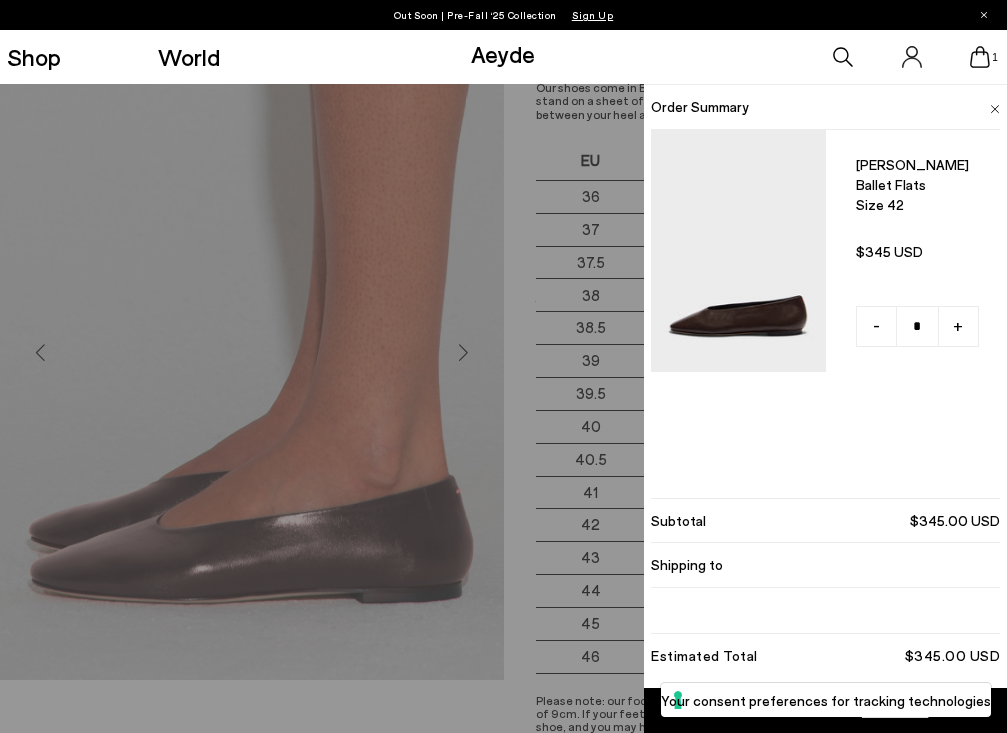 click on "Order Summary
Kirsten ballet flats
Size
42
- +" at bounding box center (825, 269) 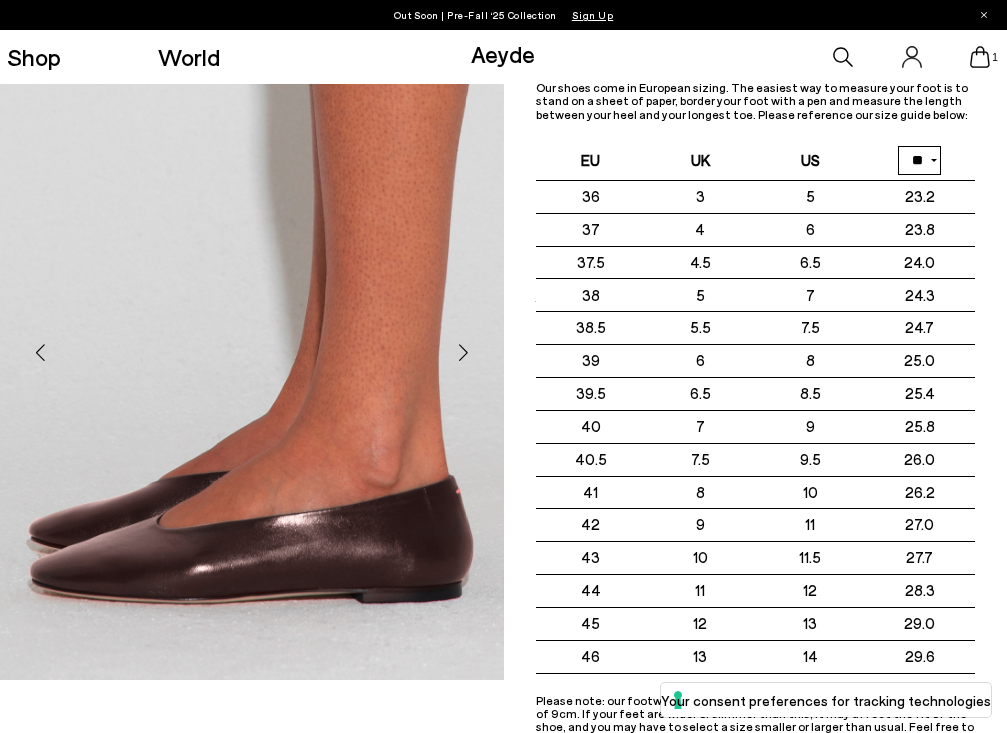click at bounding box center [252, 344] 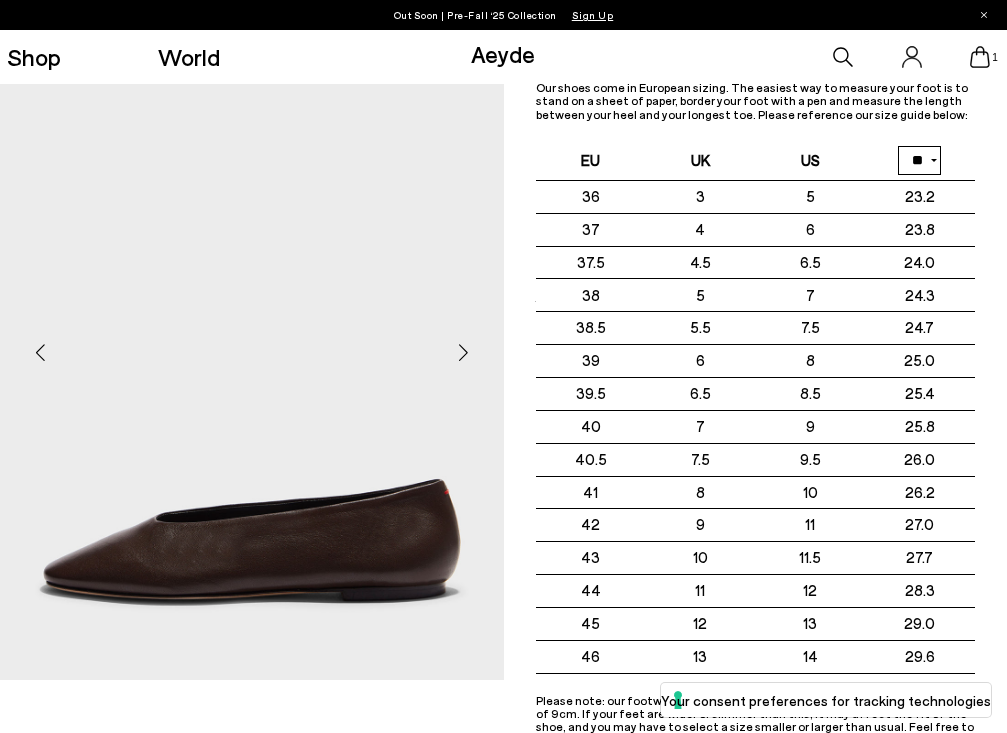 click at bounding box center [464, 352] 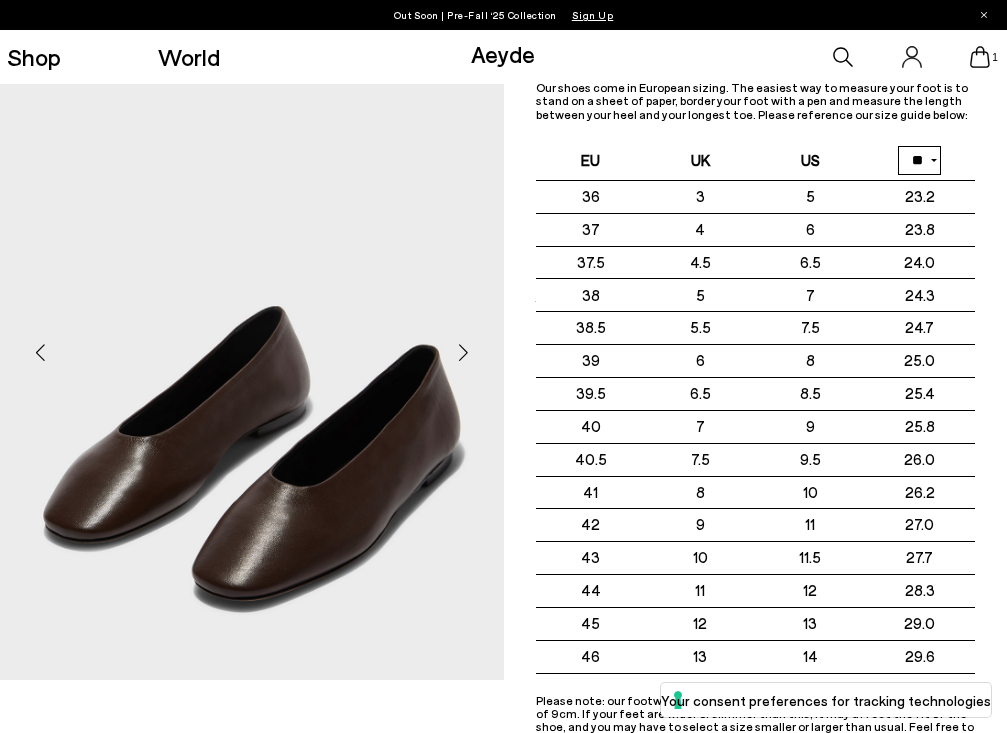 click at bounding box center (464, 352) 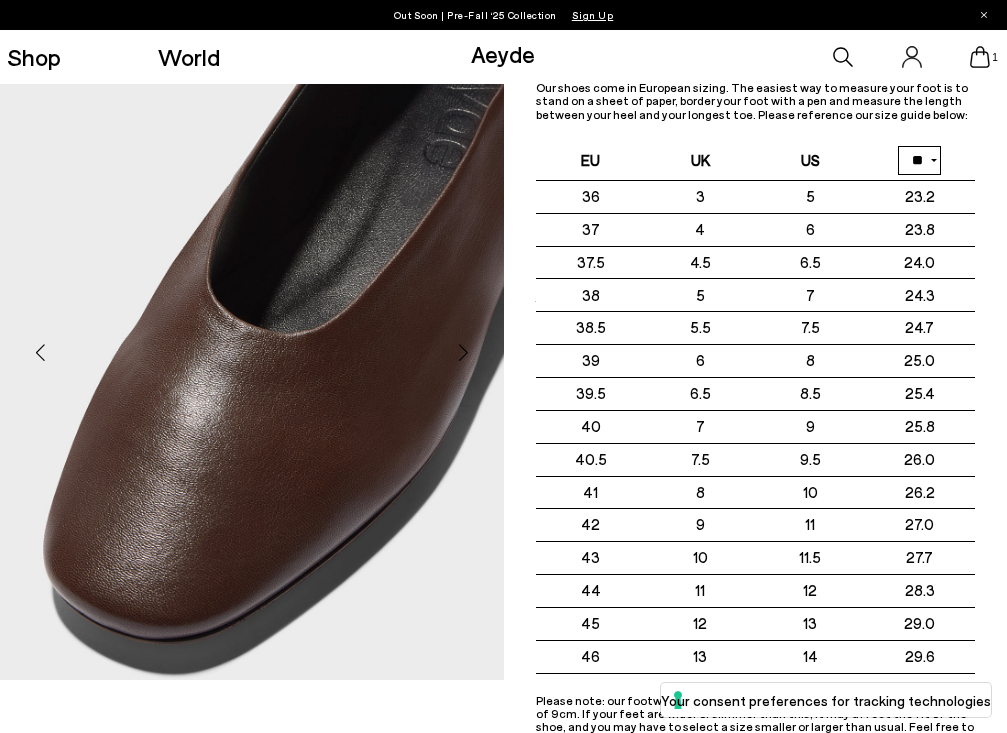 click at bounding box center [464, 352] 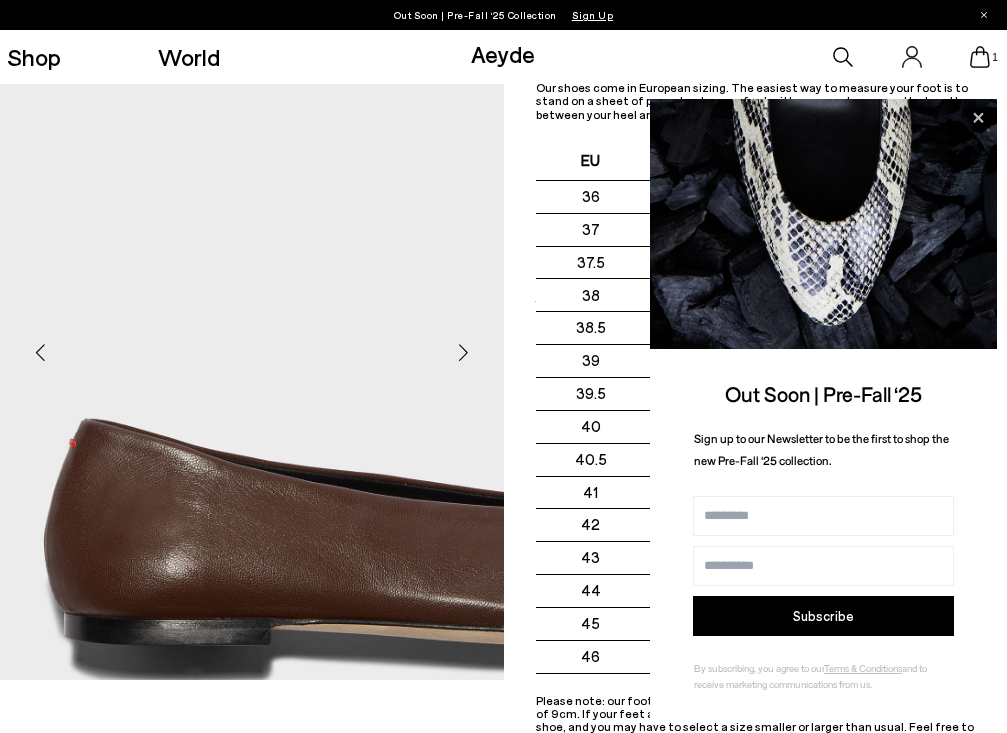 click at bounding box center (464, 352) 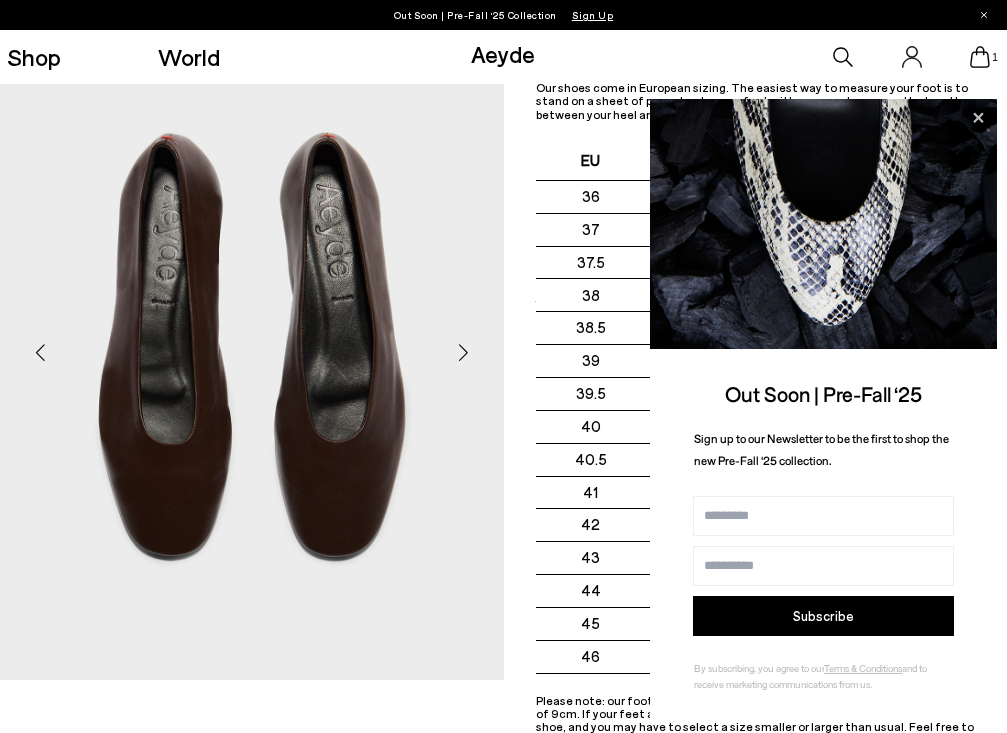 click at bounding box center [464, 352] 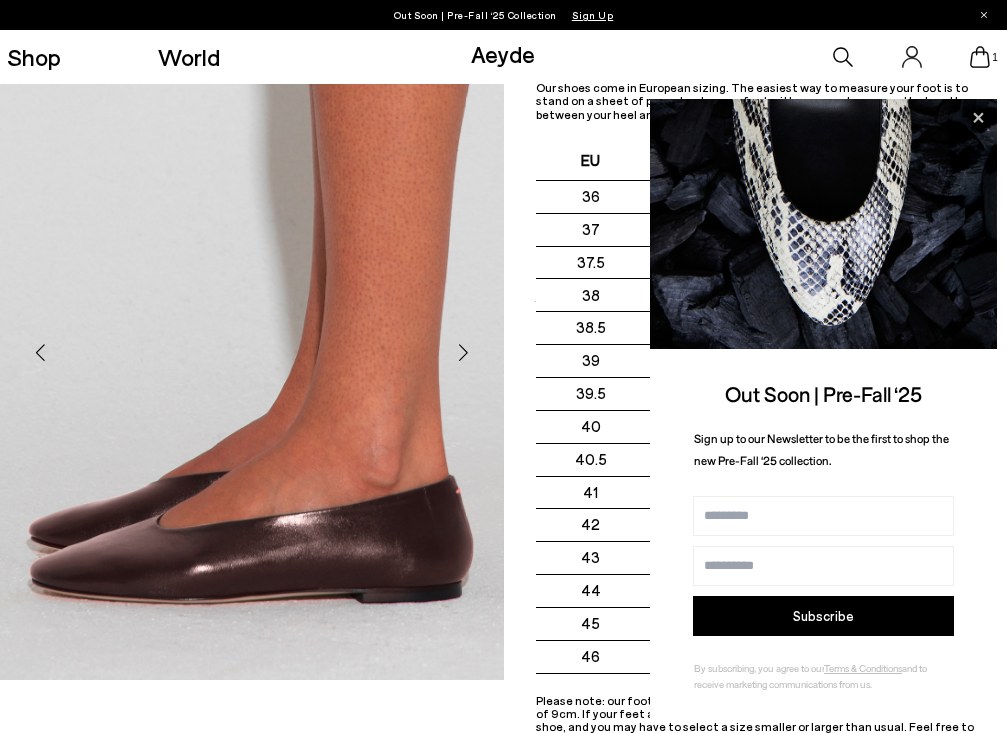 click at bounding box center [464, 352] 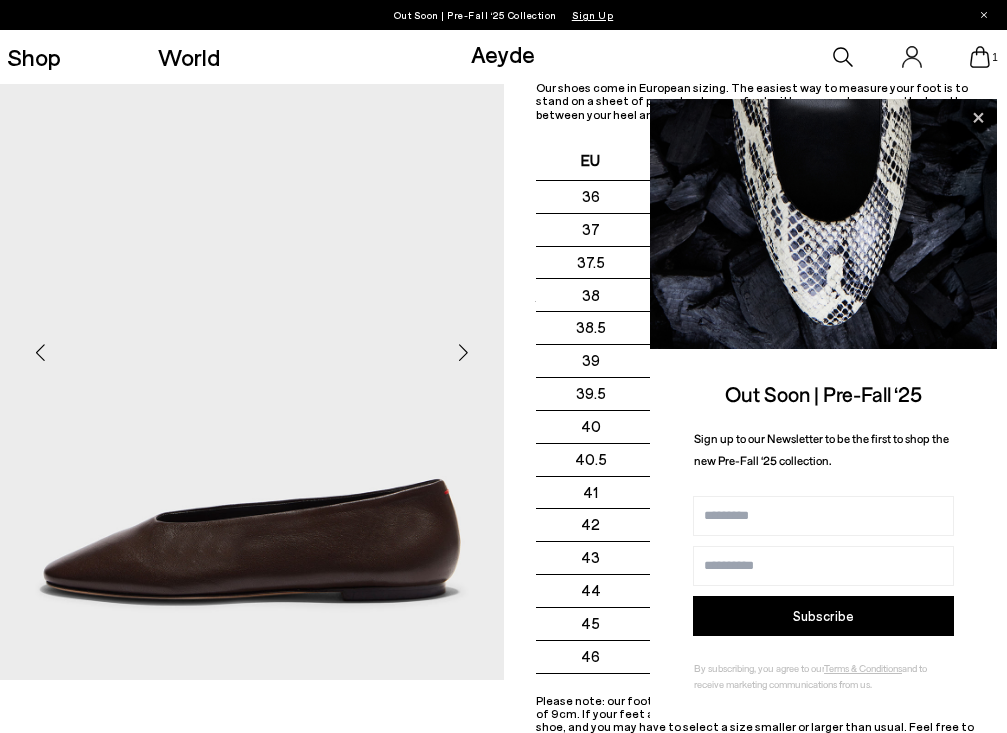 click on "1" at bounding box center [839, 57] 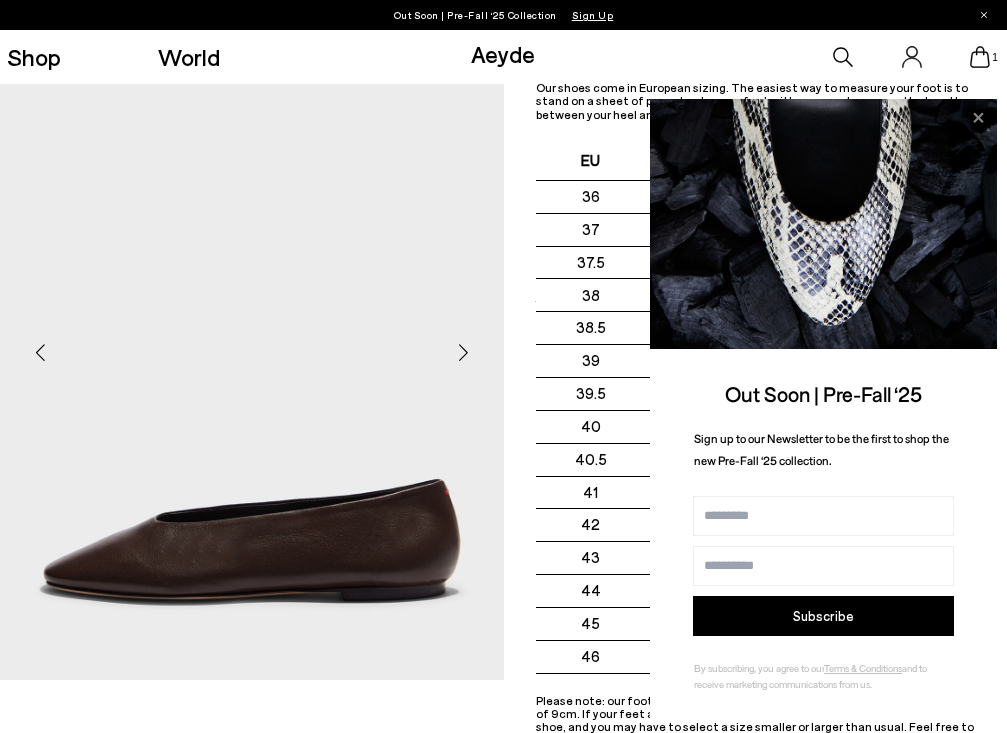 click 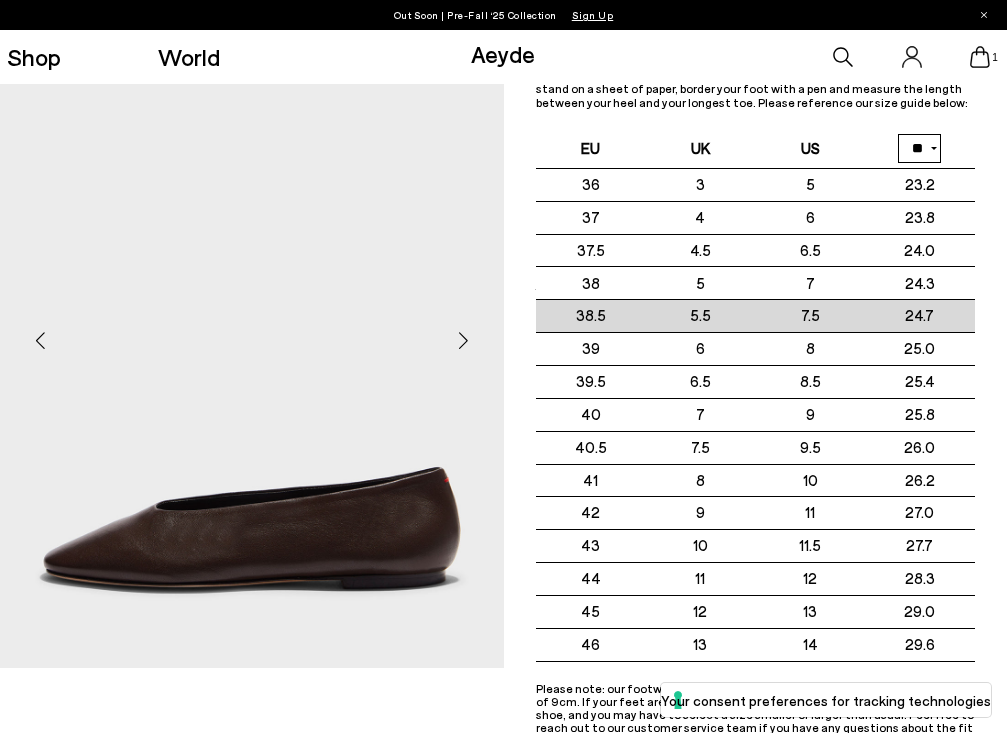 scroll, scrollTop: 0, scrollLeft: 0, axis: both 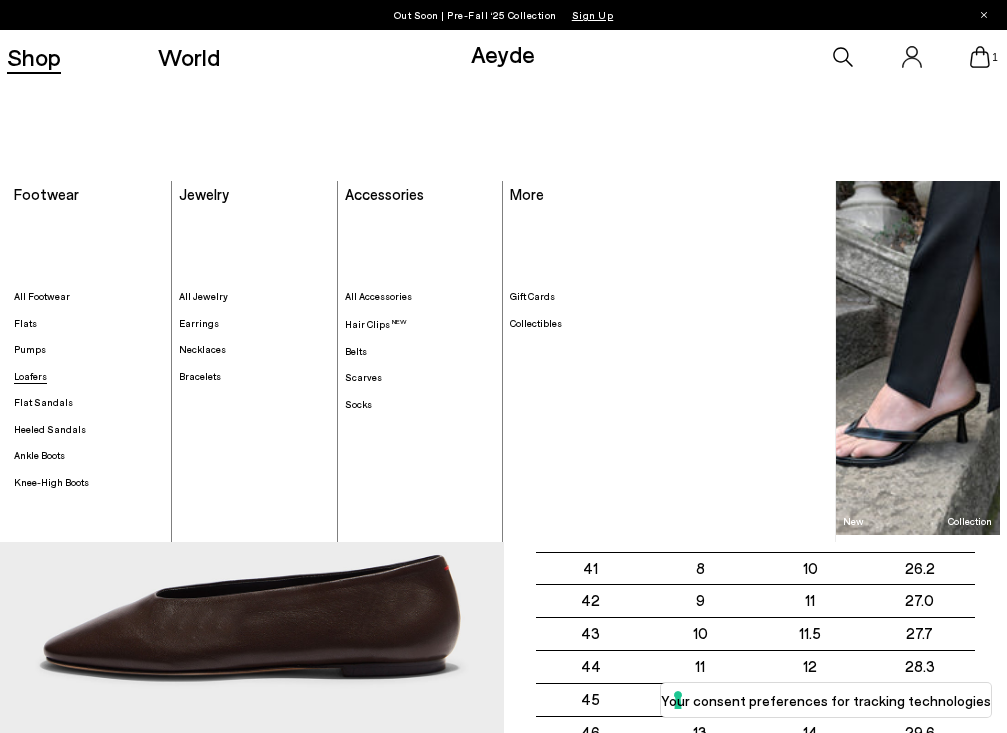 click on "Loafers" at bounding box center (30, 376) 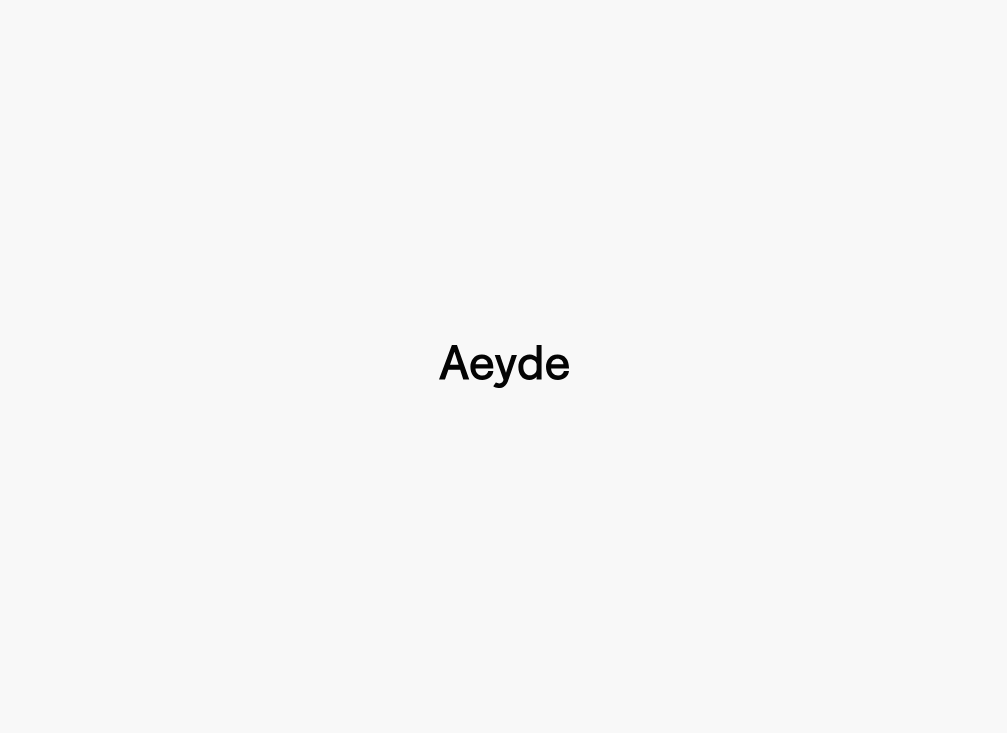 type 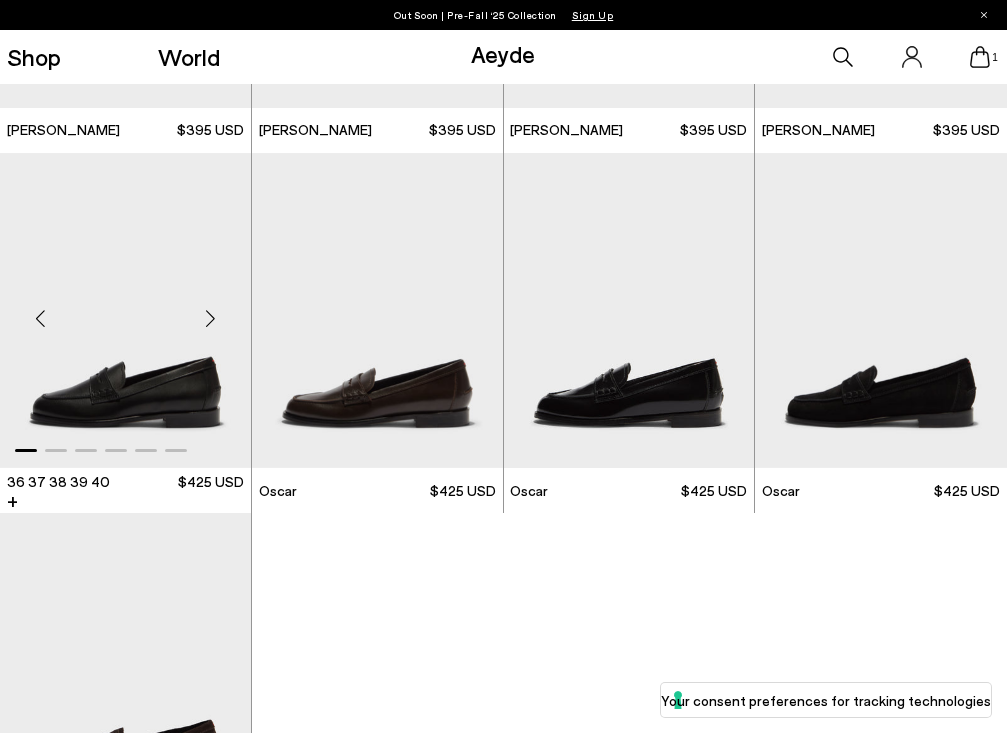 scroll, scrollTop: 509, scrollLeft: 0, axis: vertical 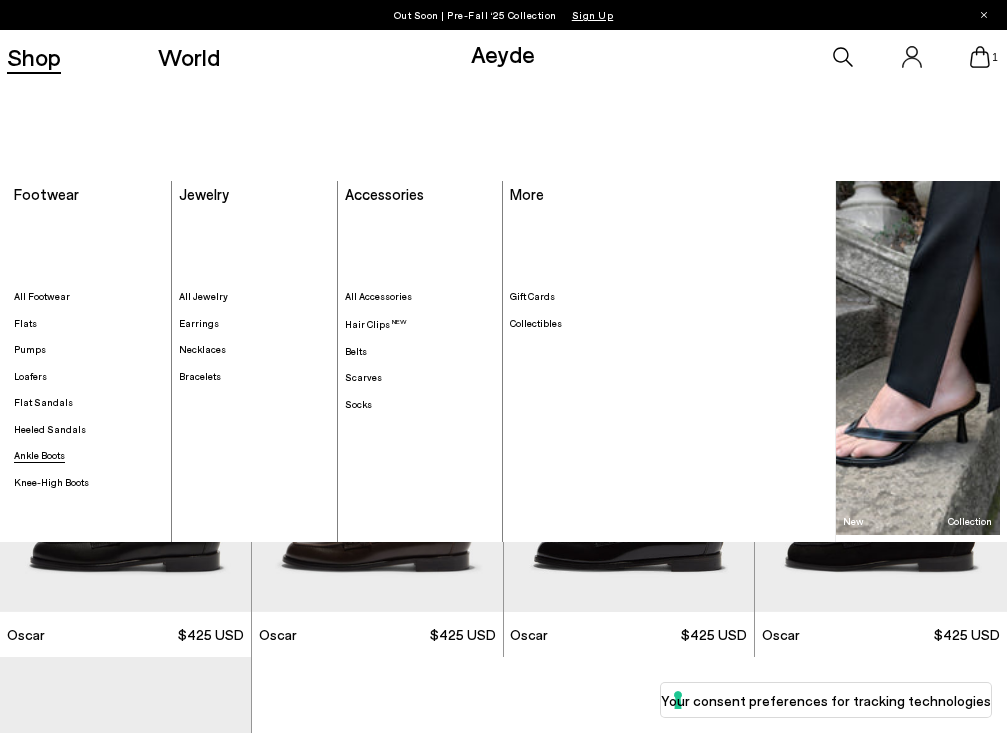 click on "Ankle Boots" at bounding box center [39, 455] 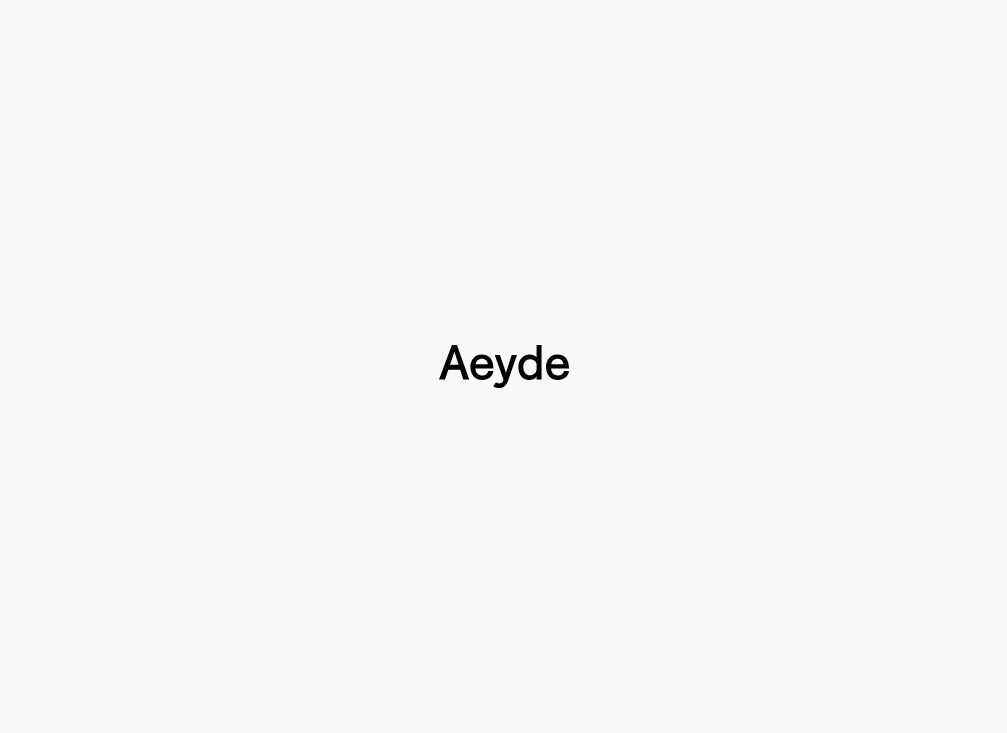 type 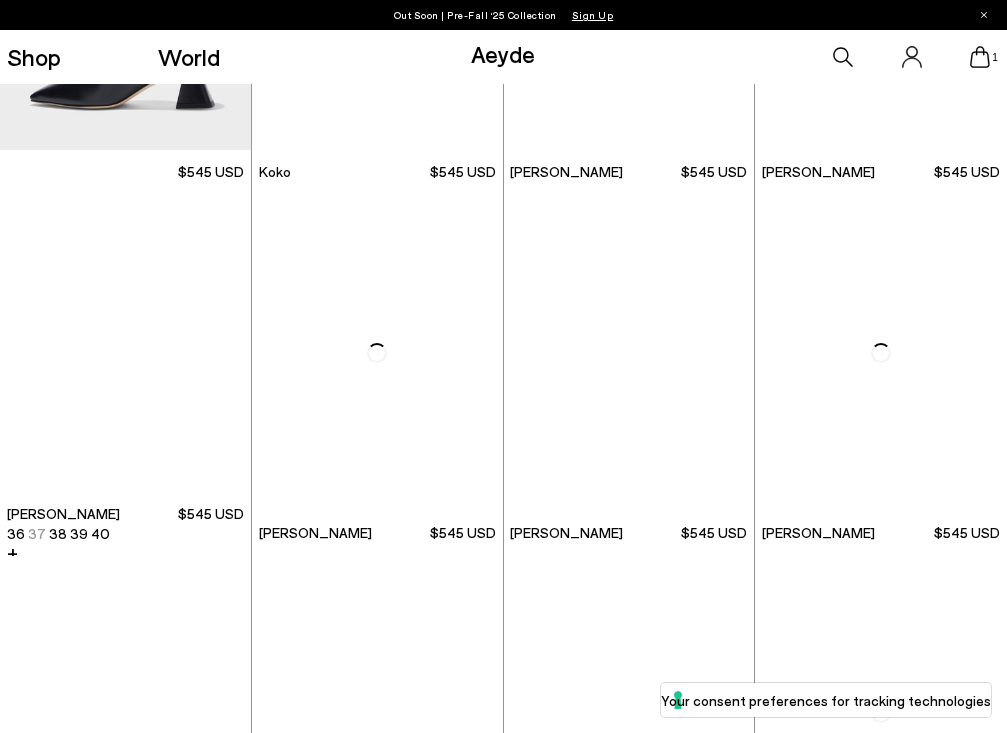 scroll, scrollTop: 231, scrollLeft: 0, axis: vertical 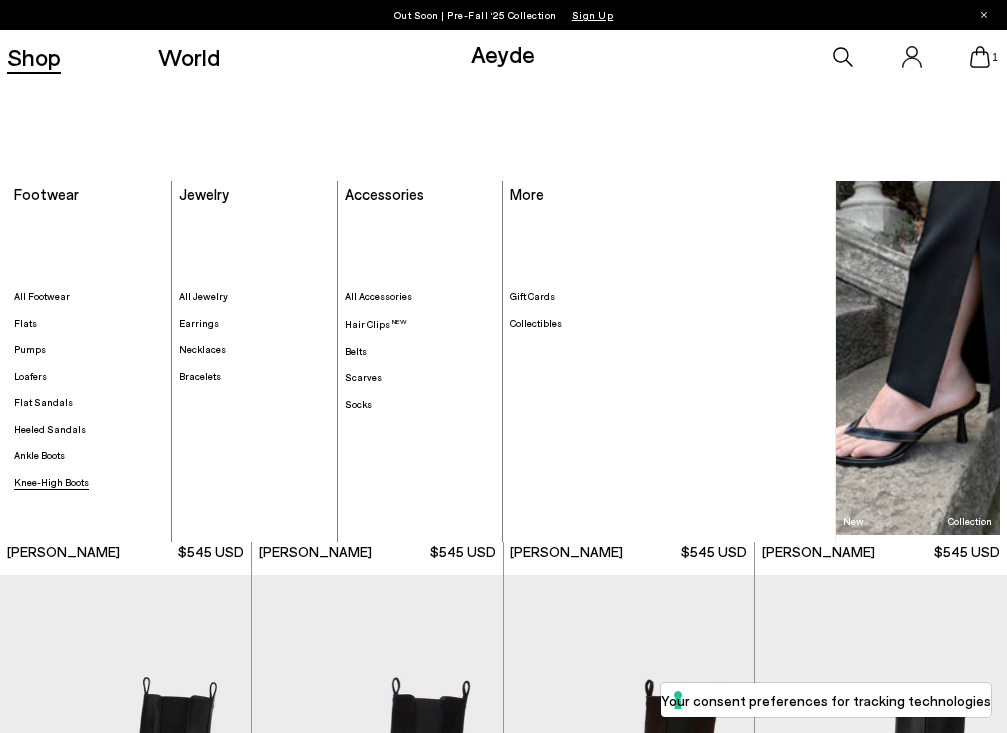 click on "Knee-High Boots" at bounding box center (51, 482) 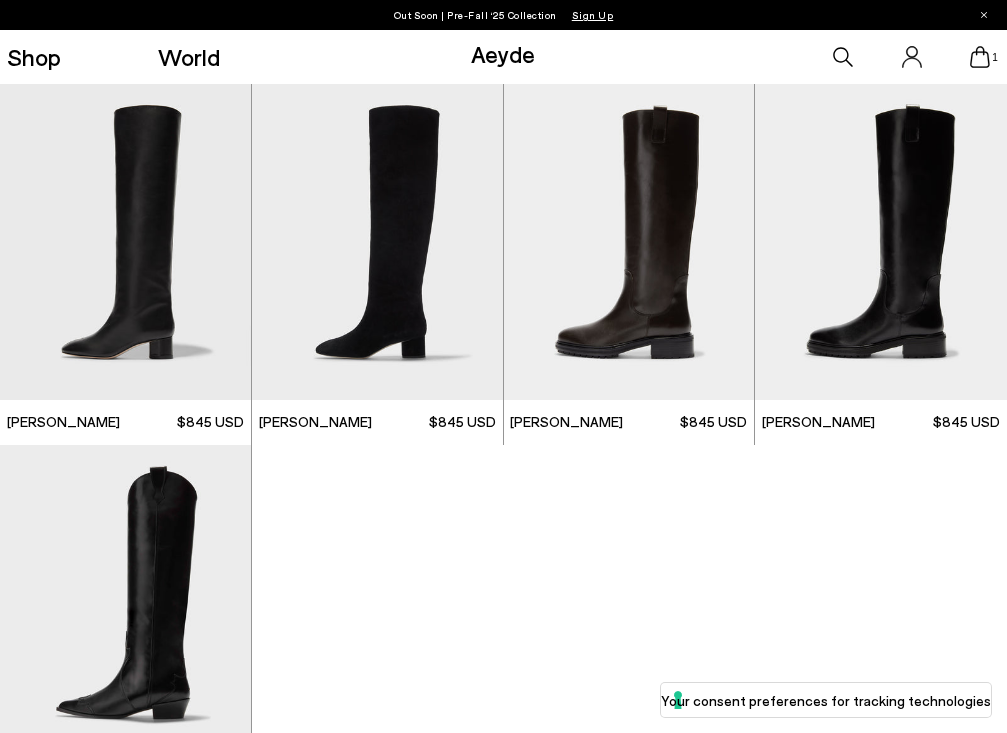 scroll, scrollTop: 0, scrollLeft: 0, axis: both 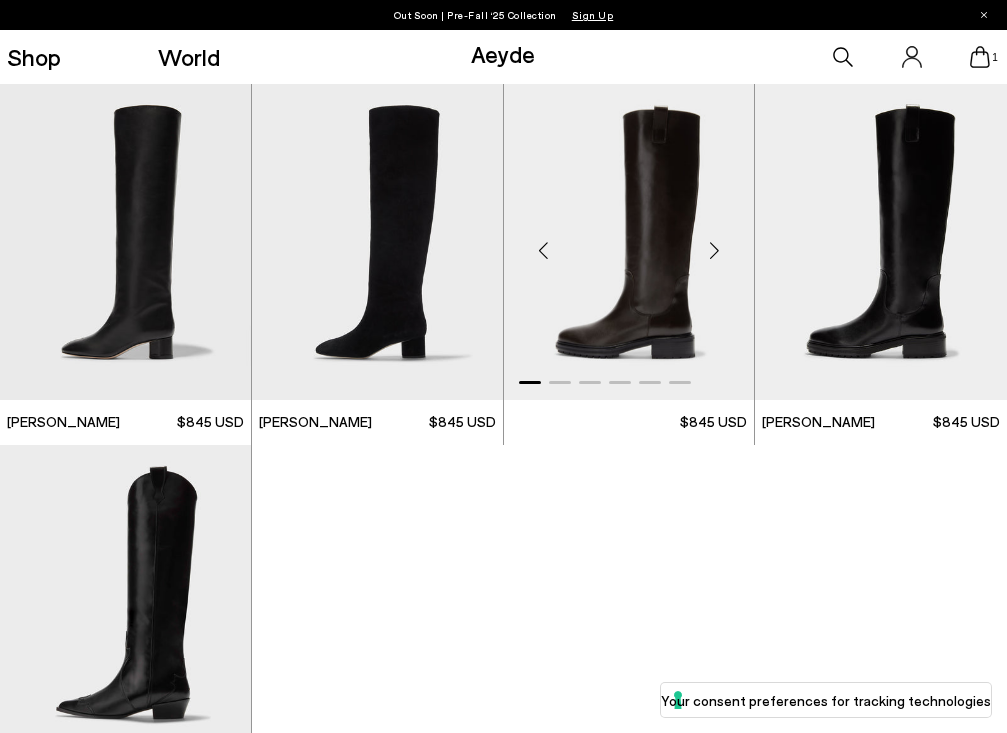 click at bounding box center (714, 250) 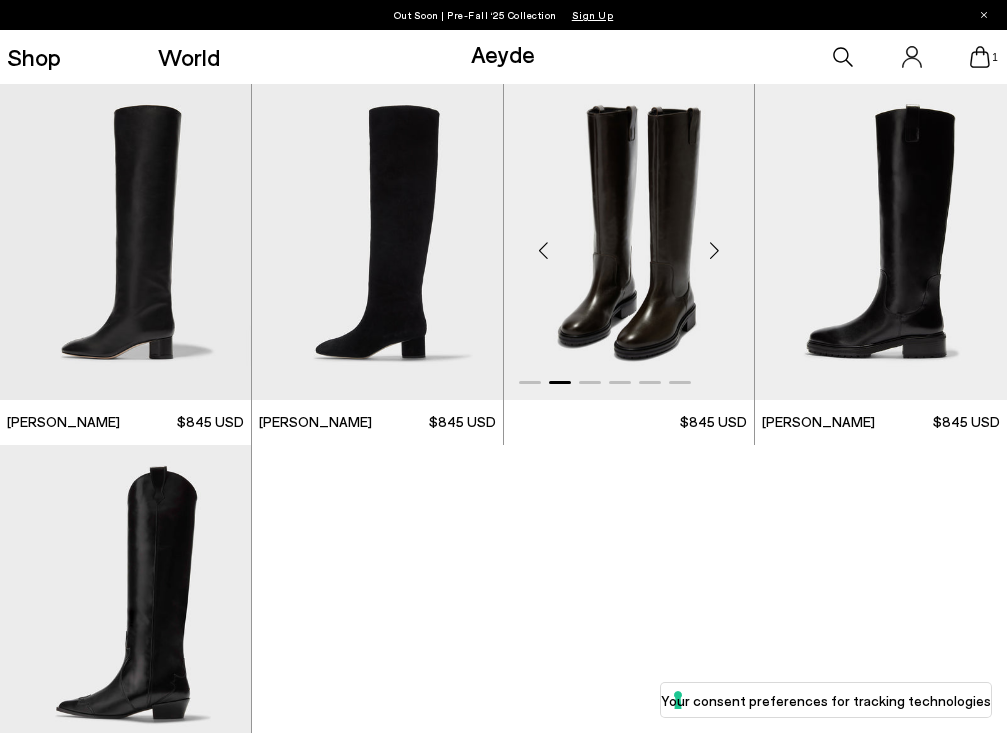 click at bounding box center (714, 250) 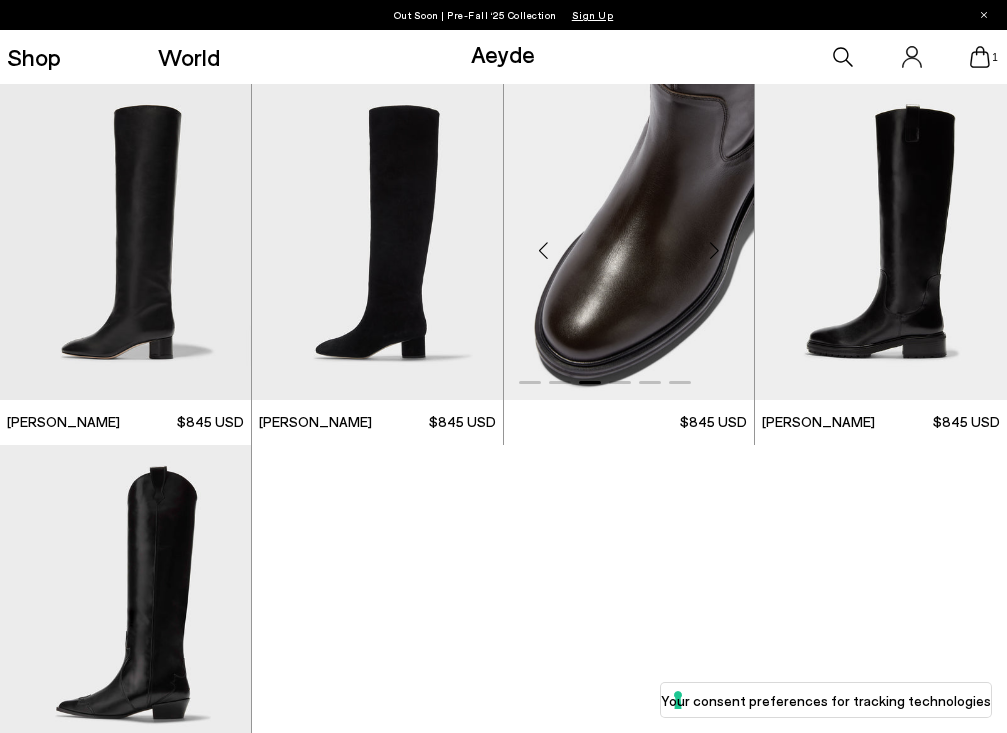 click at bounding box center [714, 250] 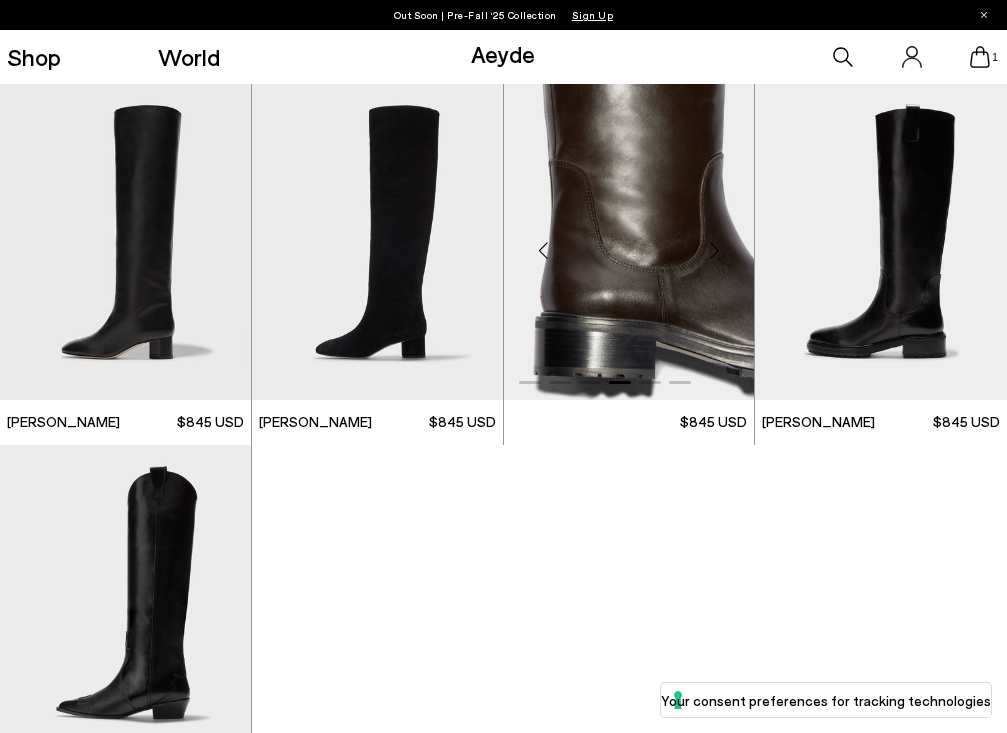 click at bounding box center (714, 250) 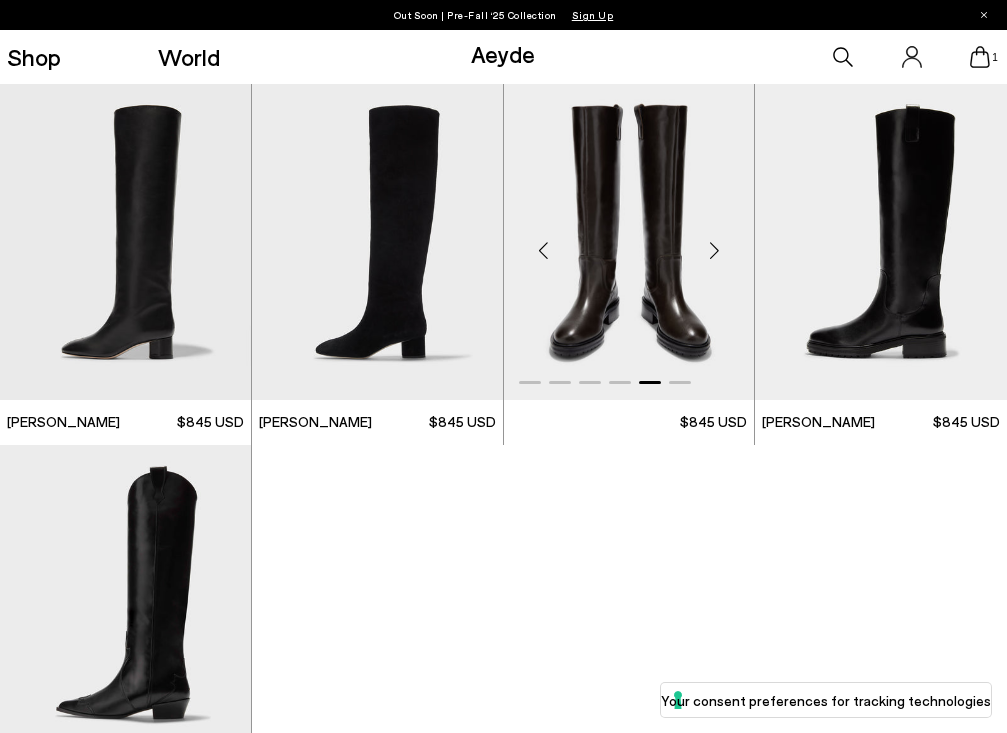 click at bounding box center [714, 250] 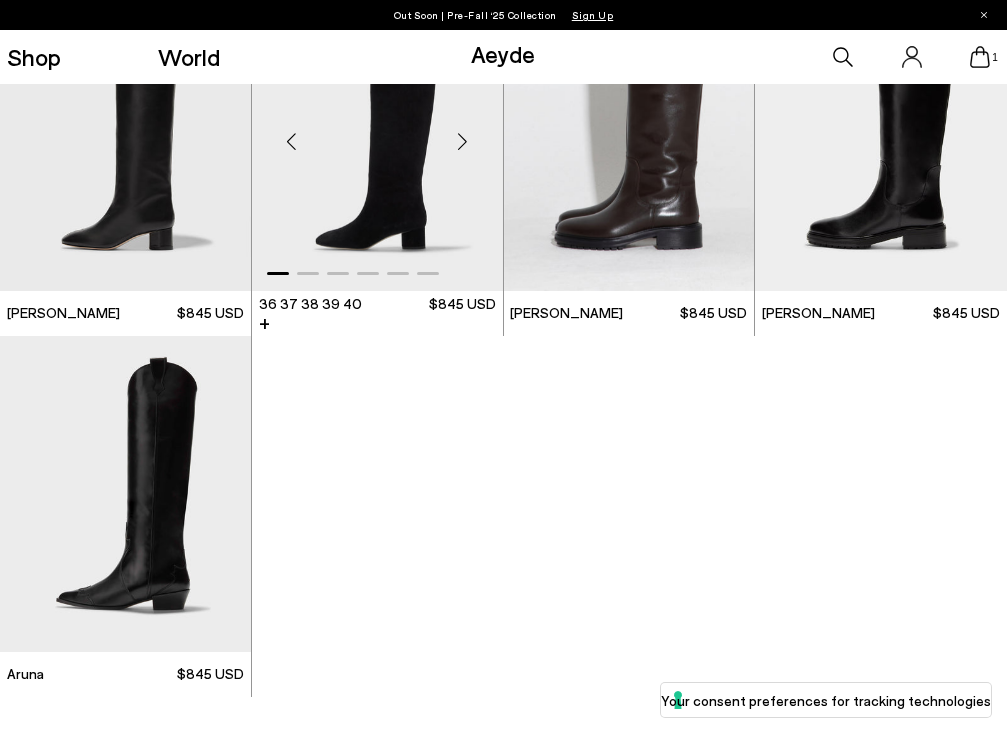 scroll, scrollTop: 0, scrollLeft: 0, axis: both 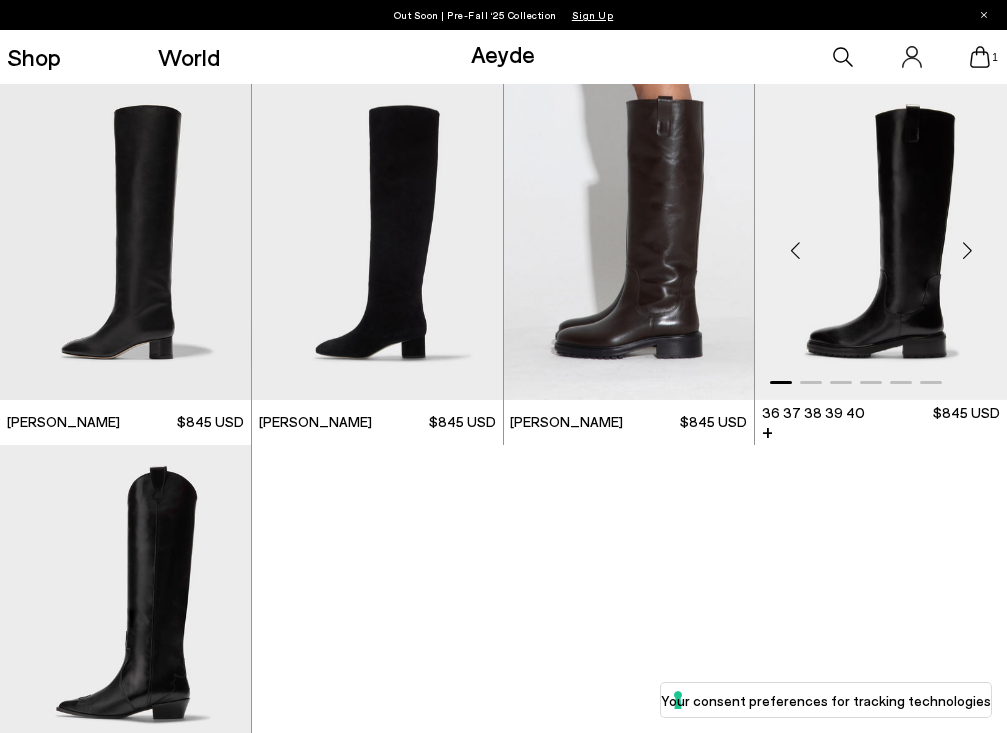 click at bounding box center (795, 250) 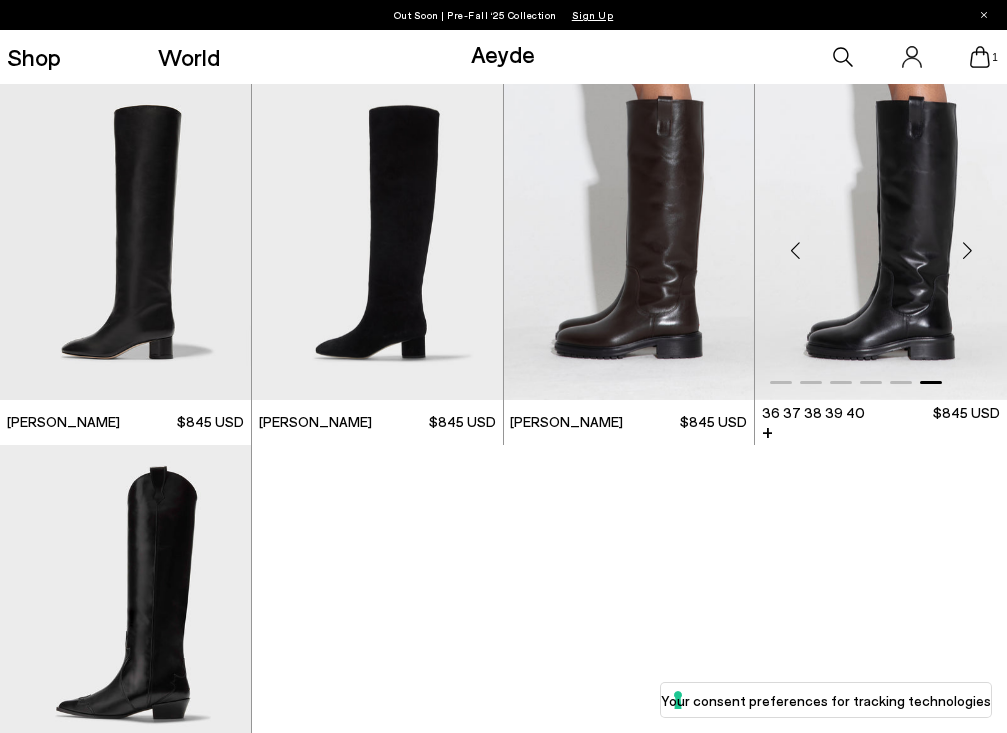 click at bounding box center (795, 250) 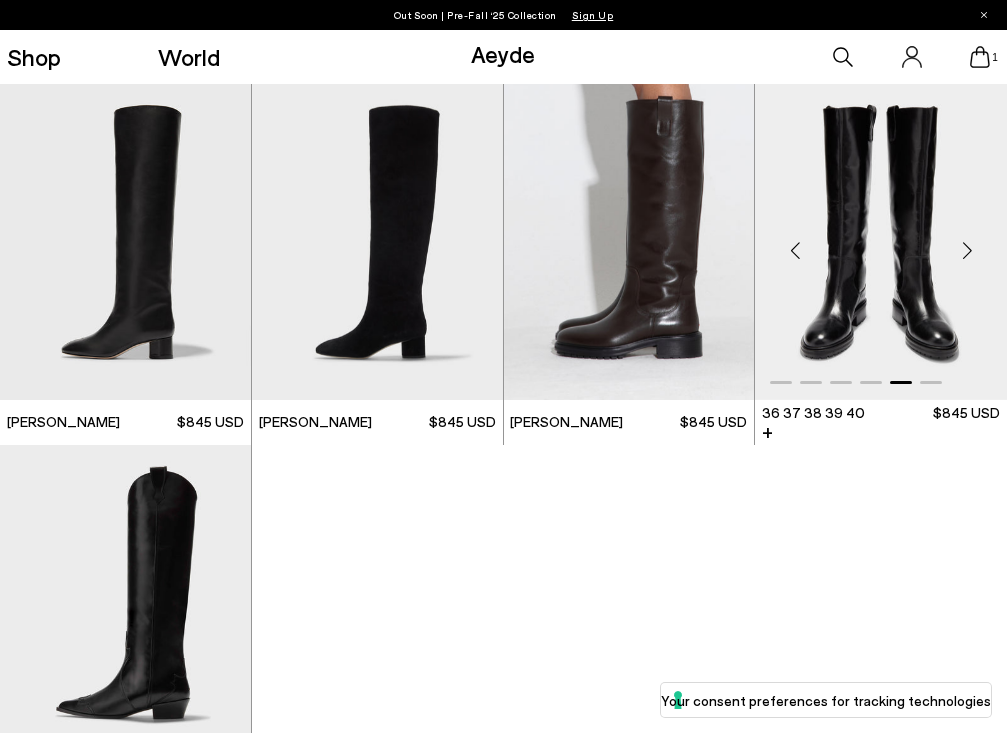 click at bounding box center [795, 250] 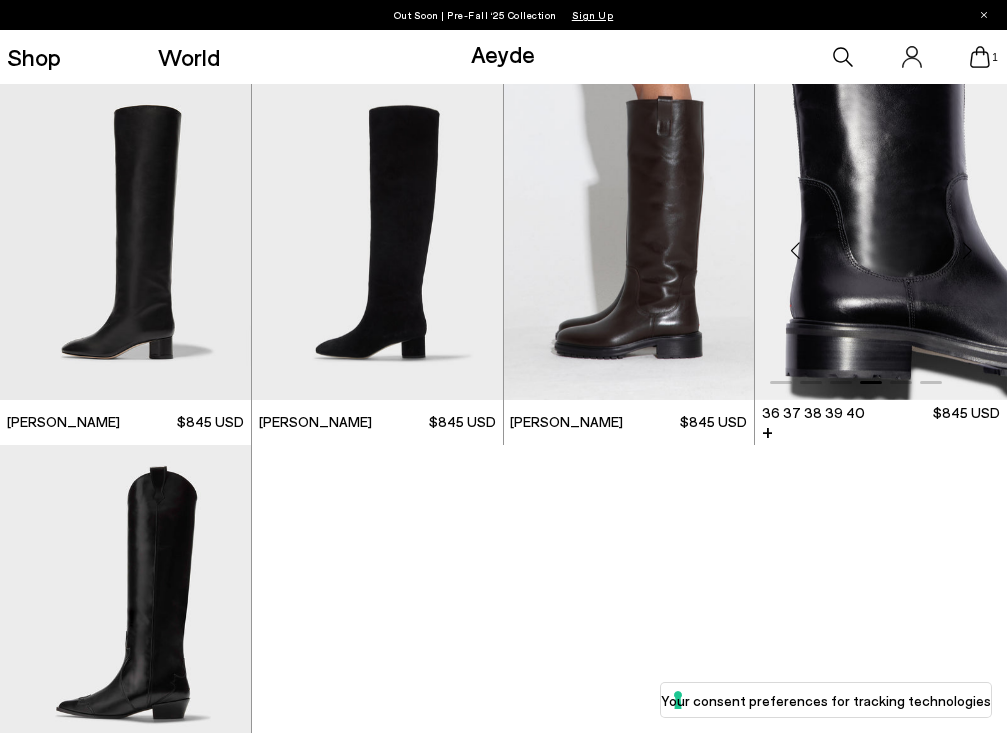 click at bounding box center [795, 250] 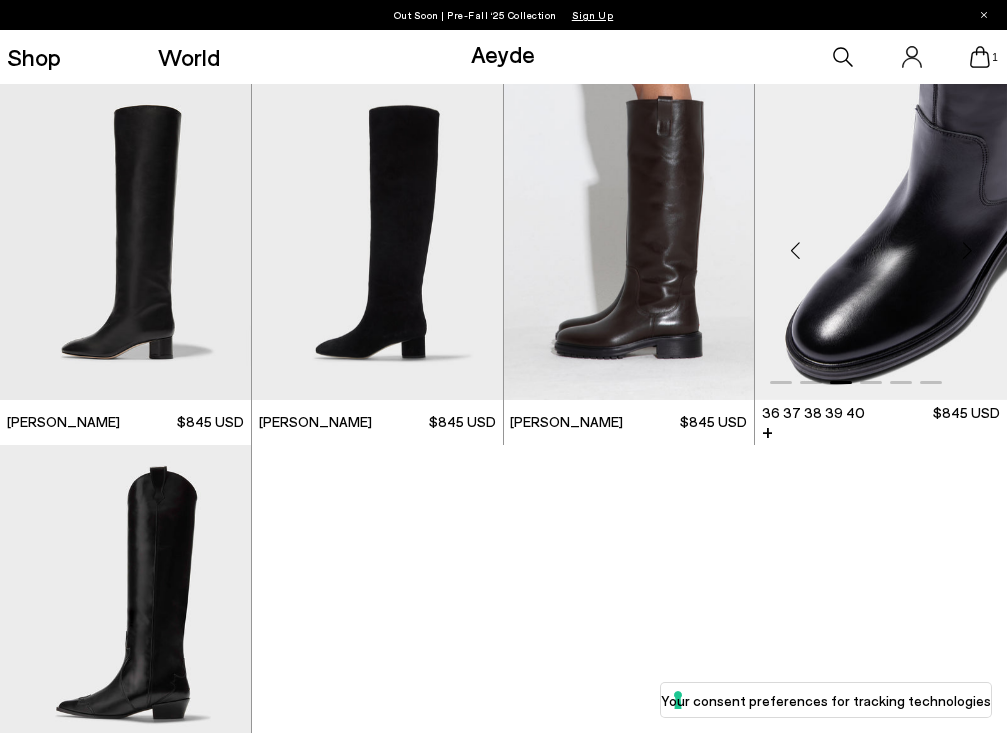 click at bounding box center (795, 250) 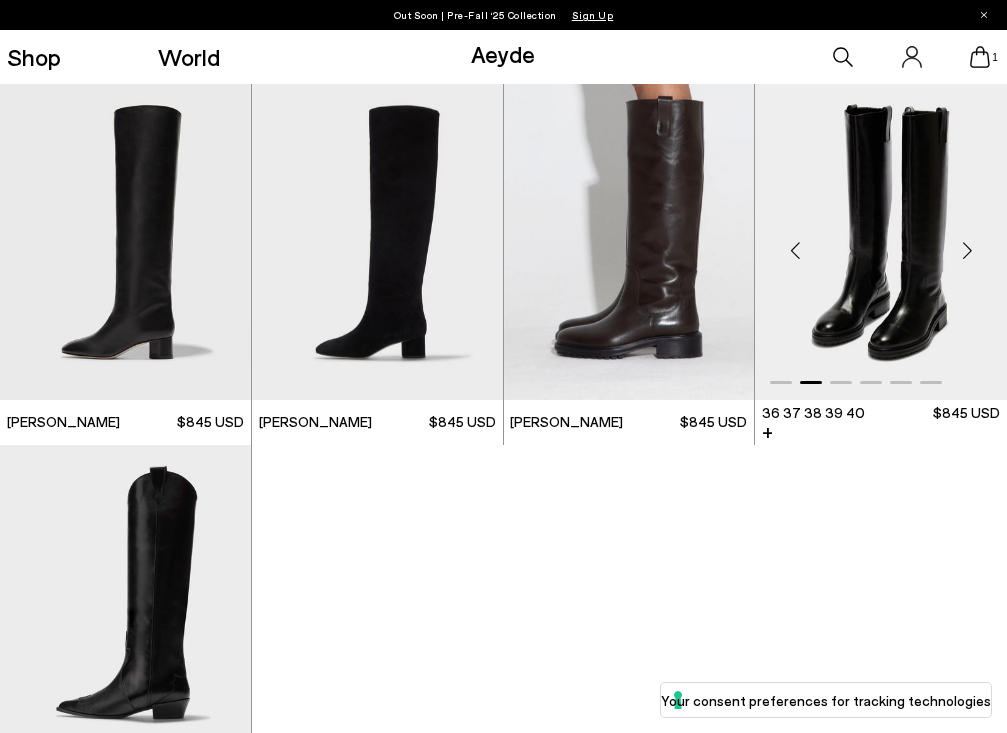 click at bounding box center (795, 250) 